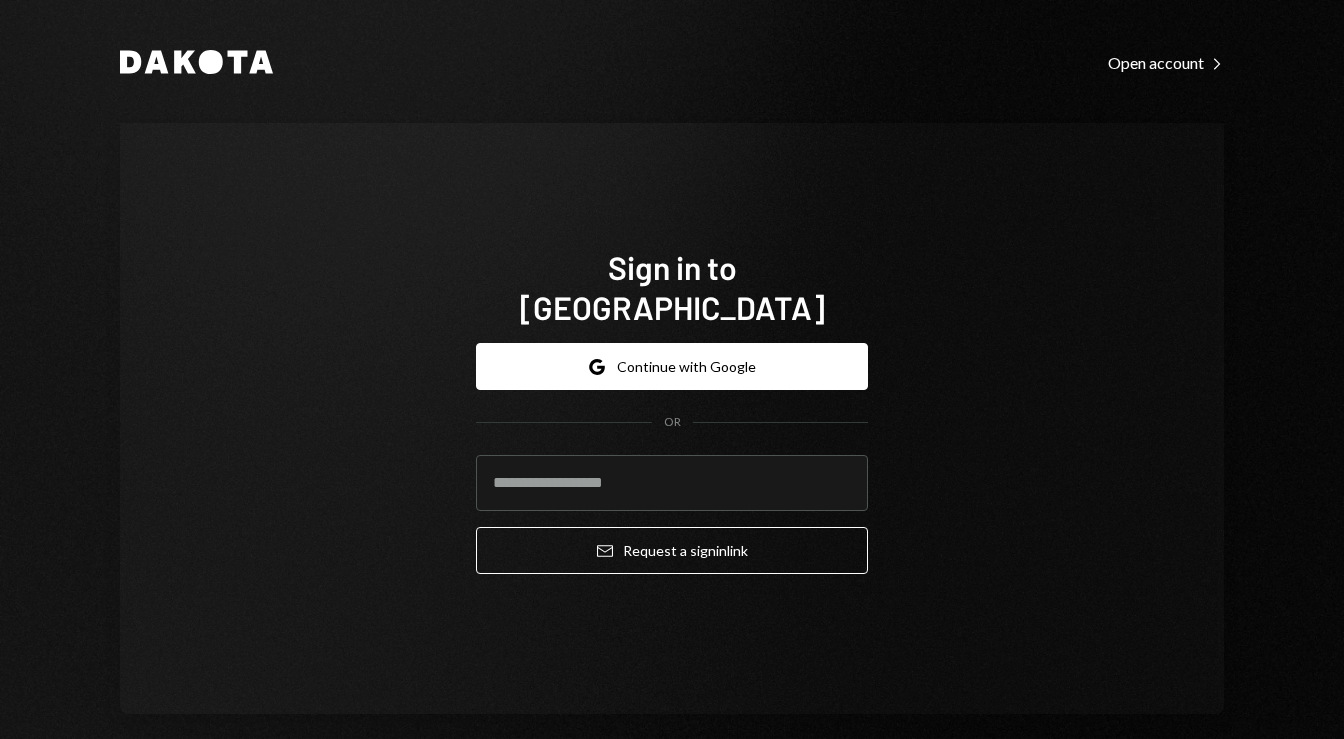scroll, scrollTop: 0, scrollLeft: 0, axis: both 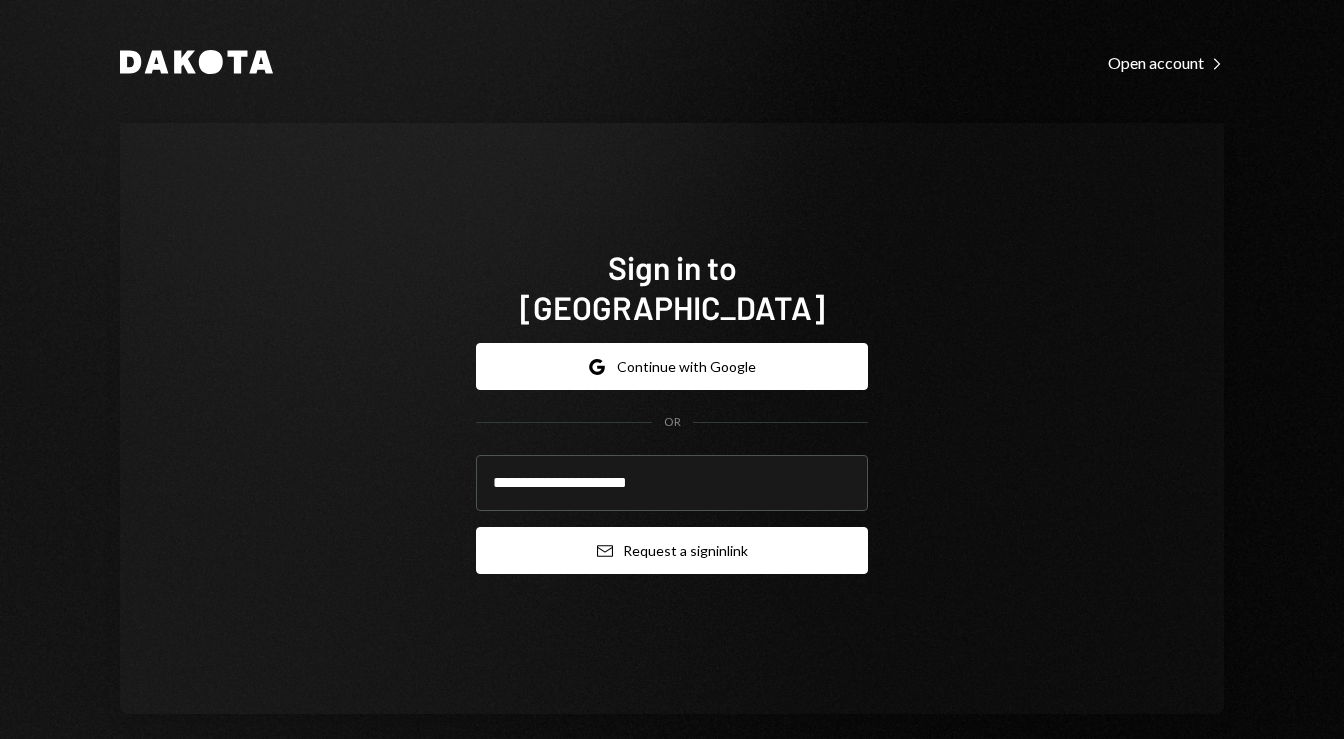 type on "**********" 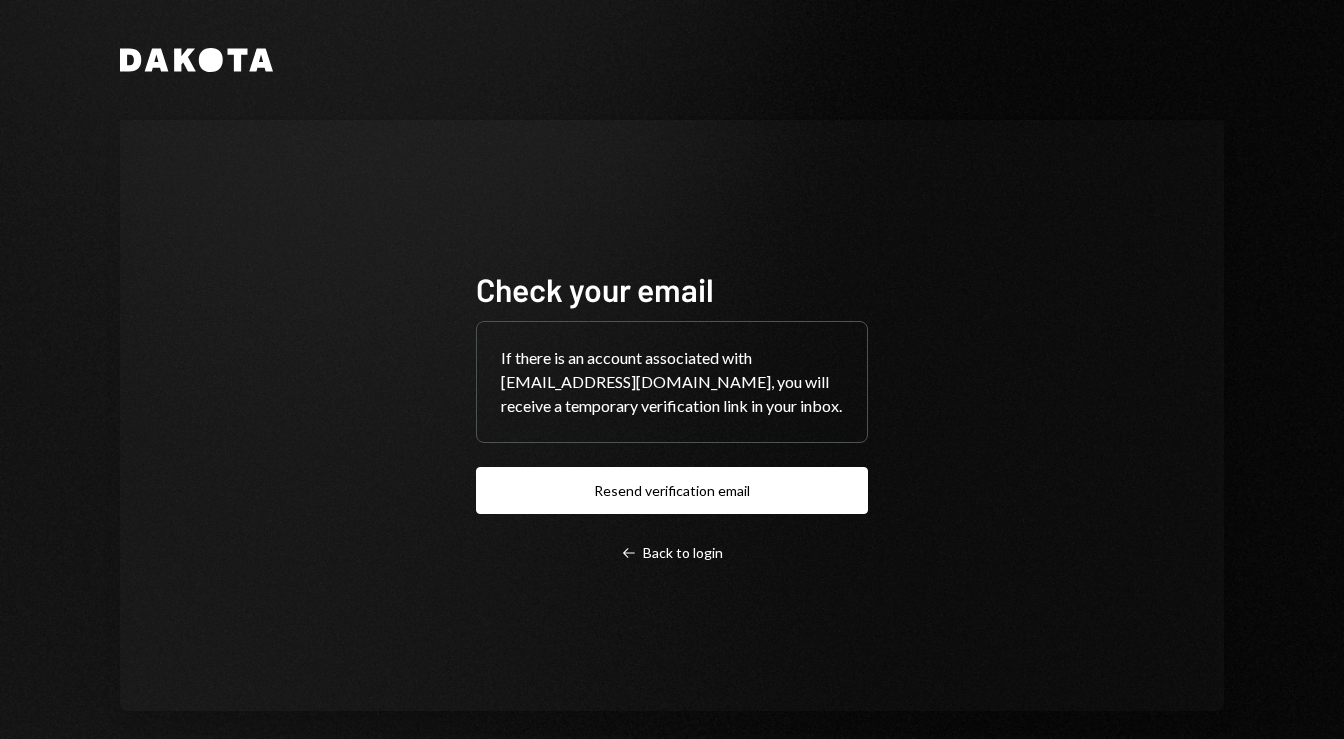 click on "Check your email If there is an account associated with mrgenfi@vaulta.digital, you will
receive a temporary verification link in your inbox. Resend verification email Left Arrow Back to login" at bounding box center (672, 415) 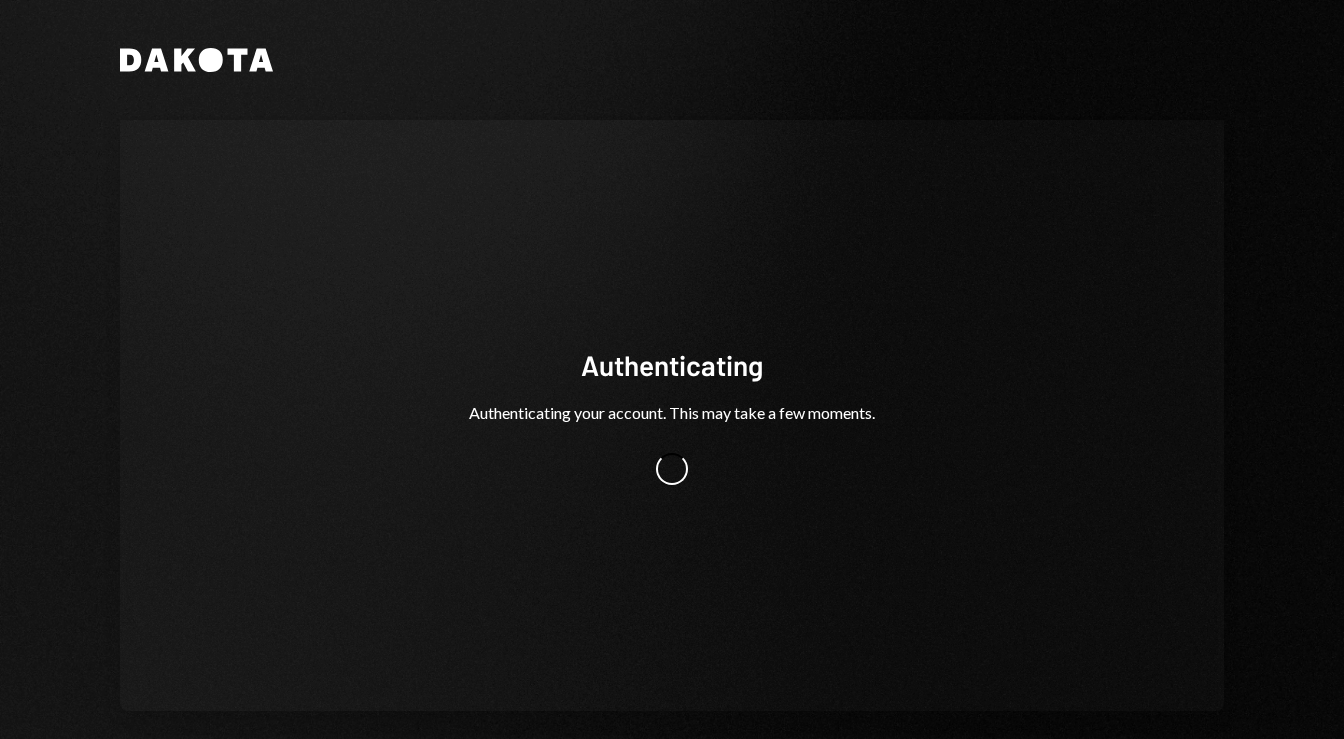 scroll, scrollTop: 0, scrollLeft: 0, axis: both 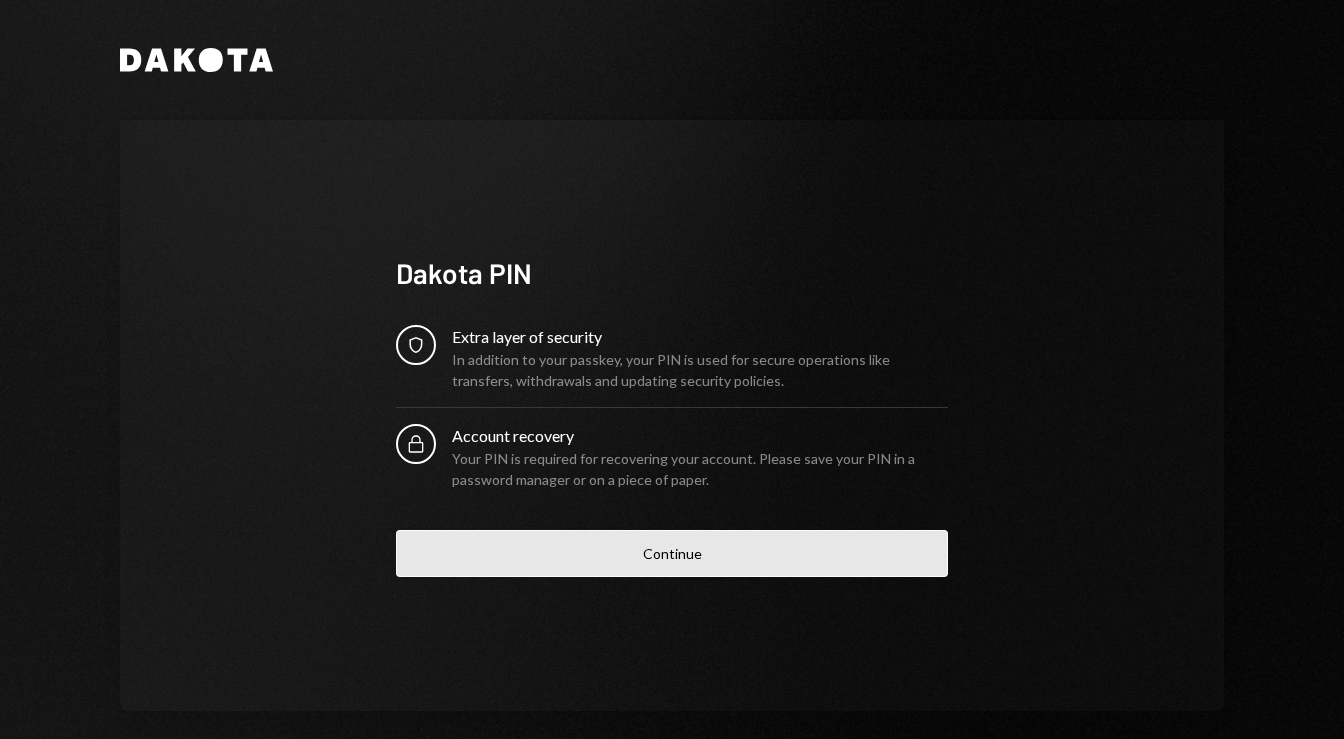 click on "Continue" at bounding box center (672, 553) 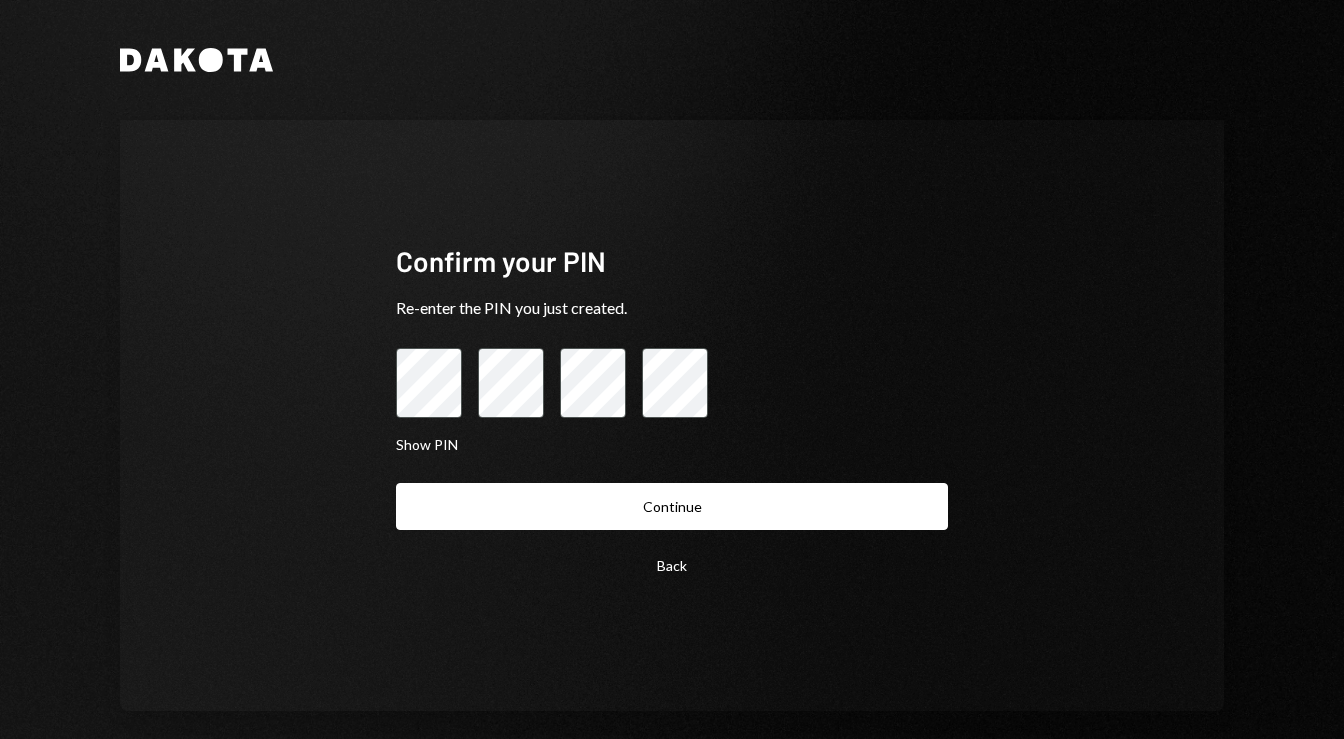 click on "Show PIN" at bounding box center [672, 401] 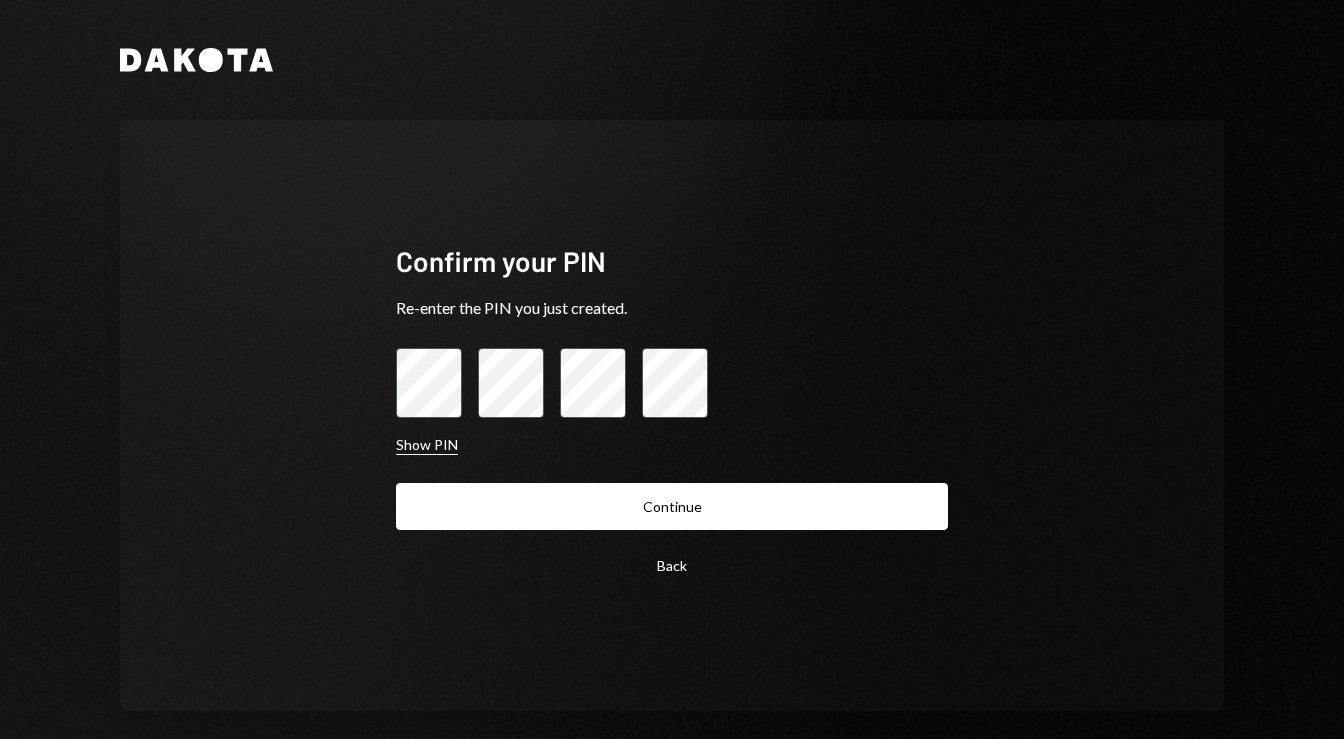 click on "Show PIN" at bounding box center [427, 445] 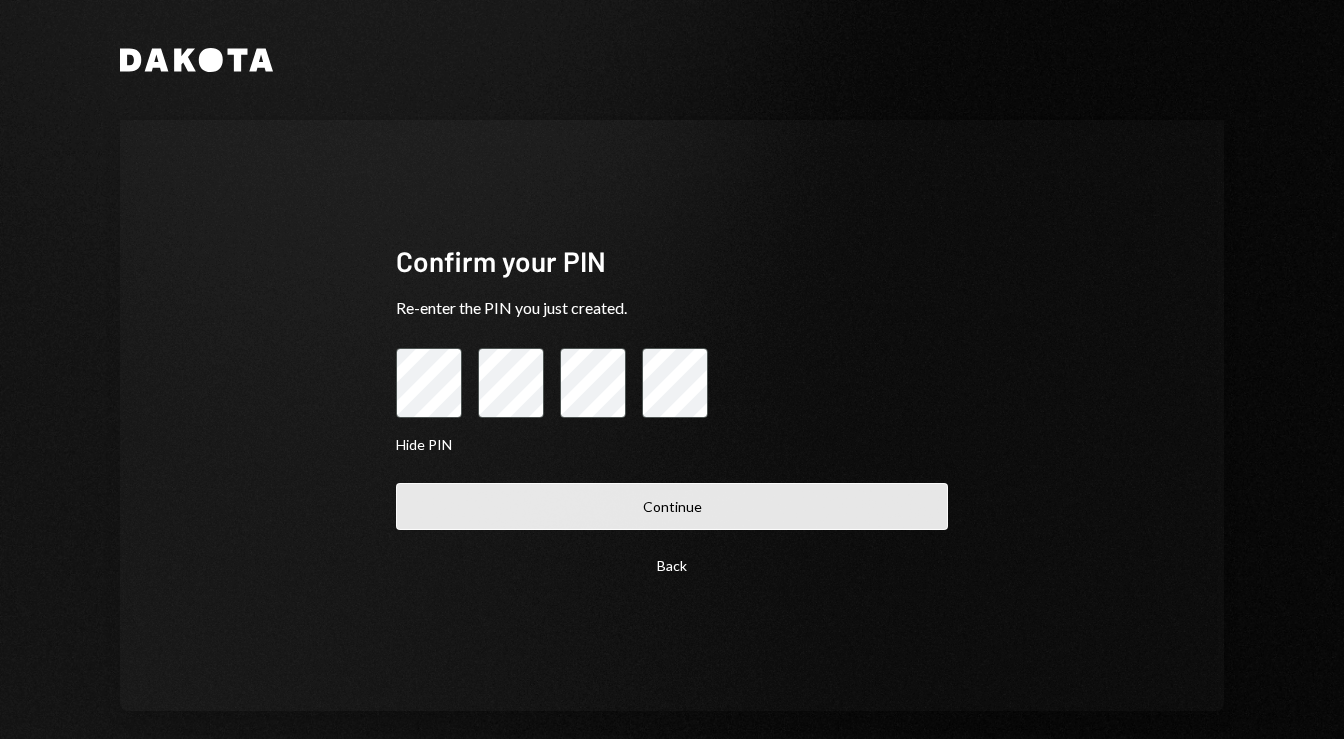 click on "Continue" at bounding box center [672, 506] 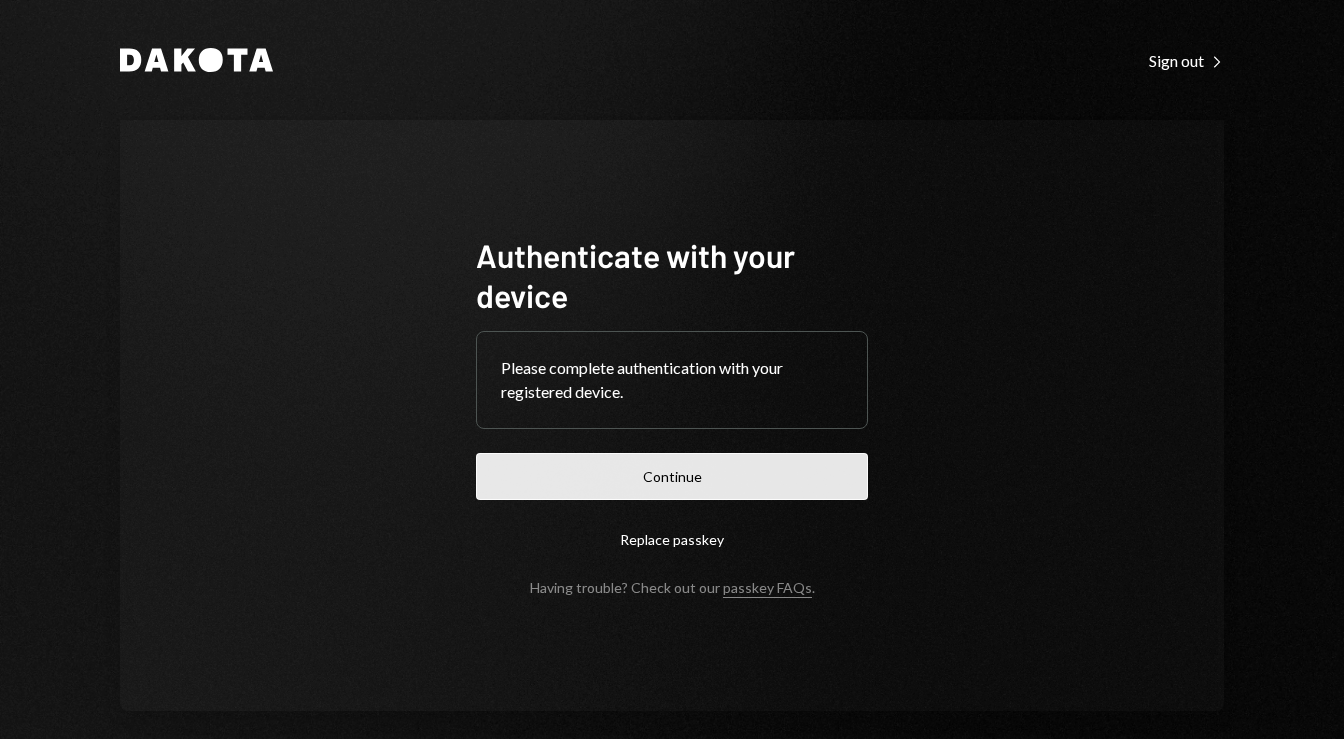 click on "Continue" at bounding box center (672, 476) 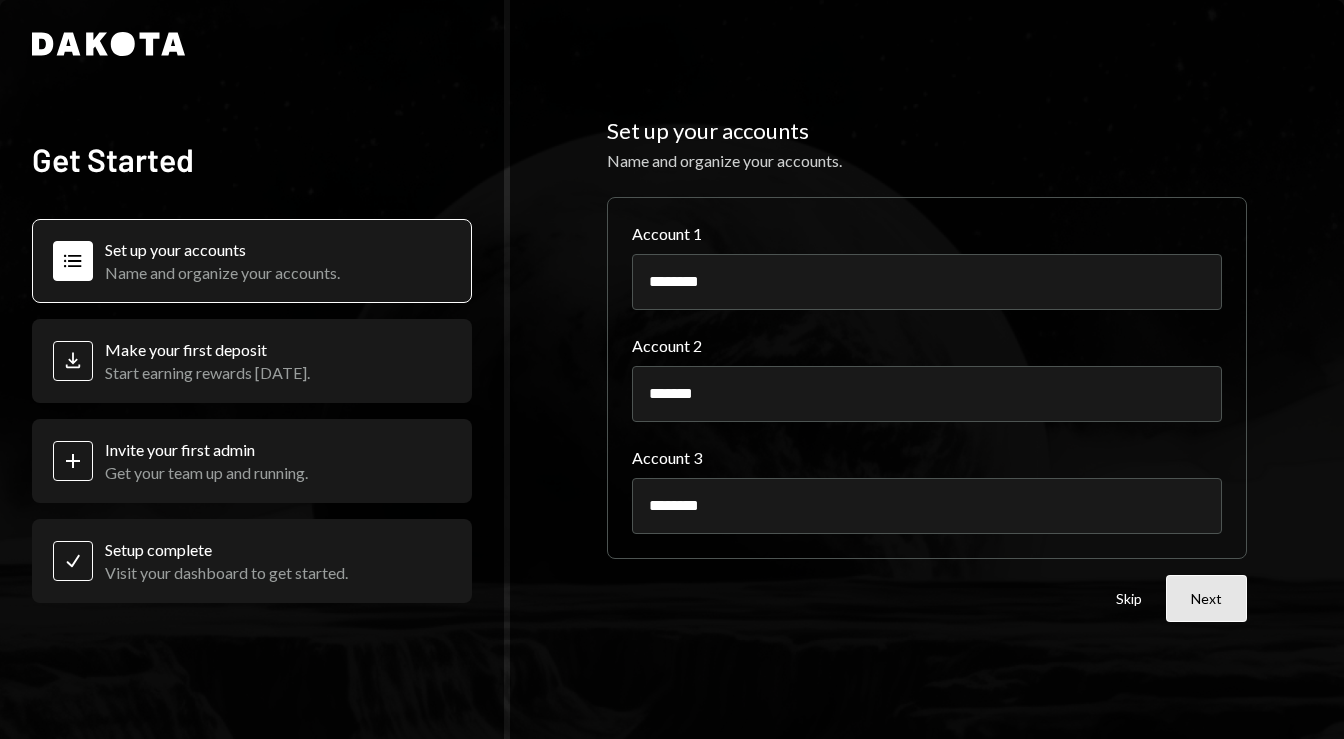 click on "Next" at bounding box center (1206, 598) 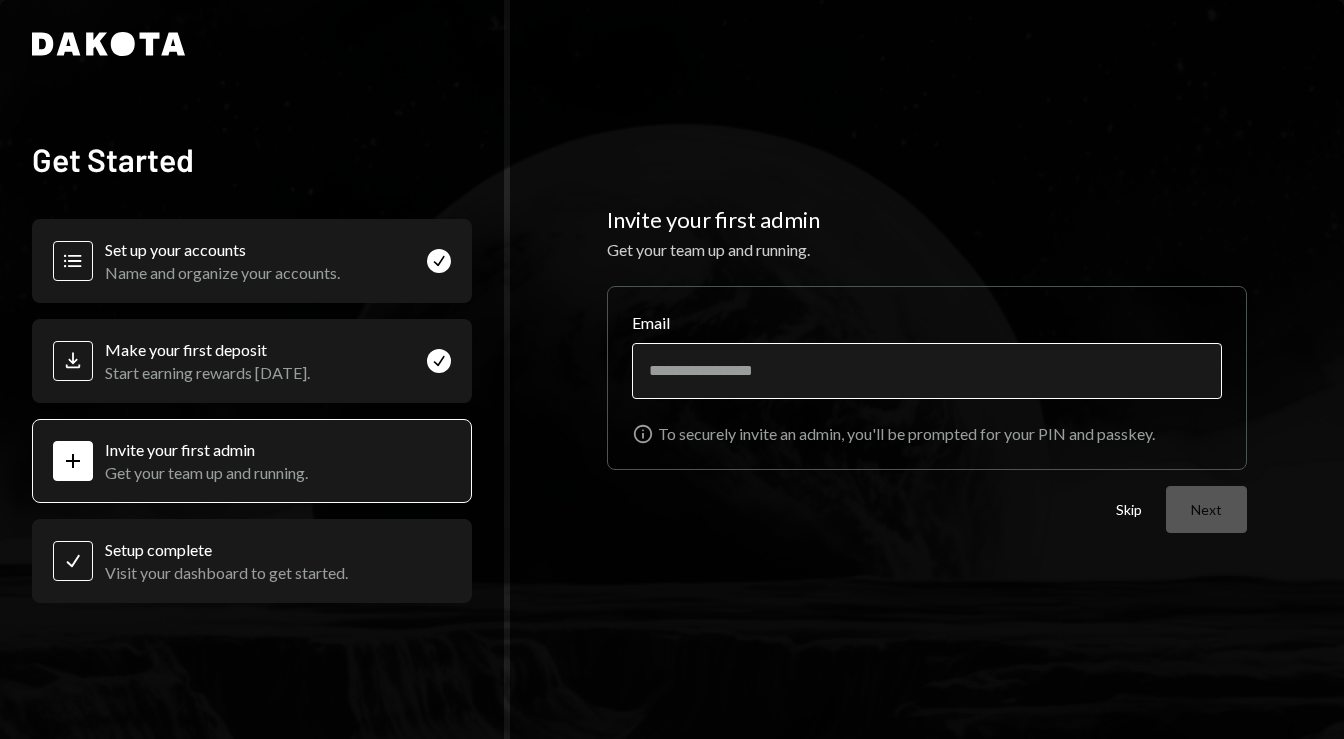 click on "Email" at bounding box center [927, 371] 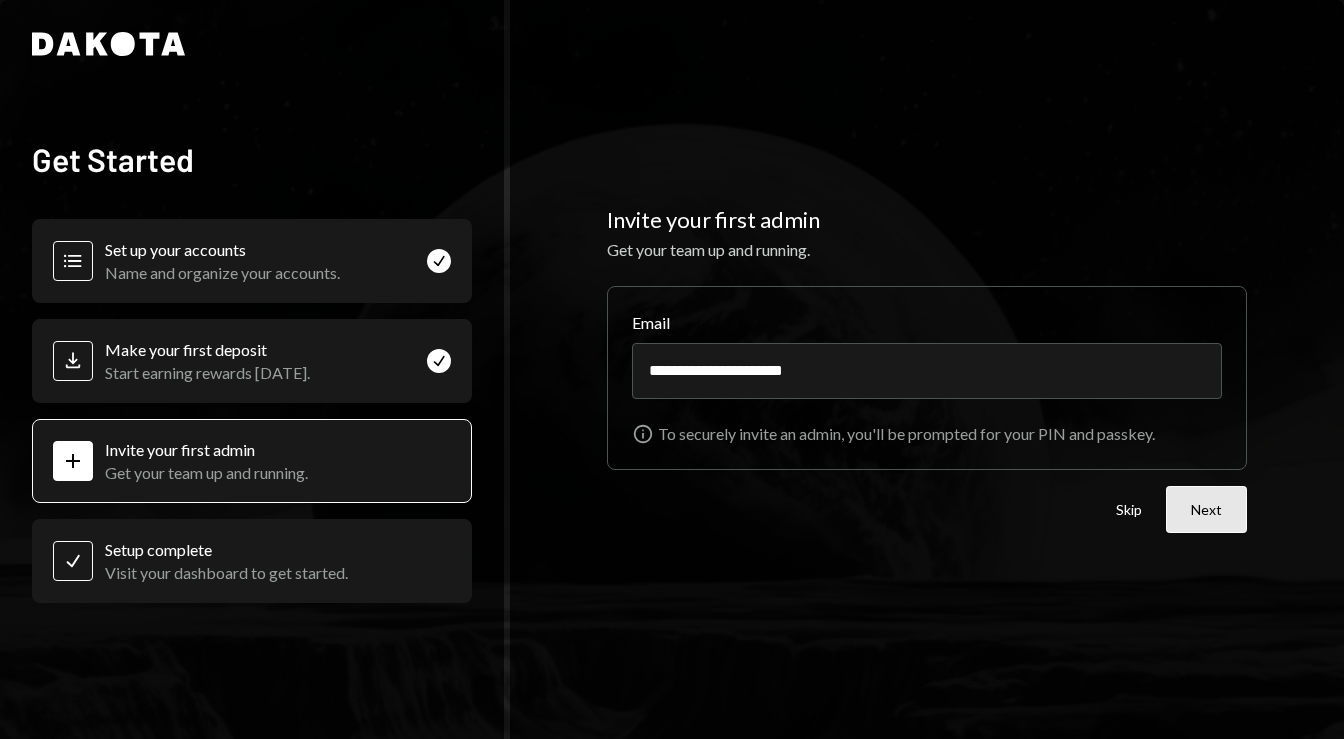 type on "**********" 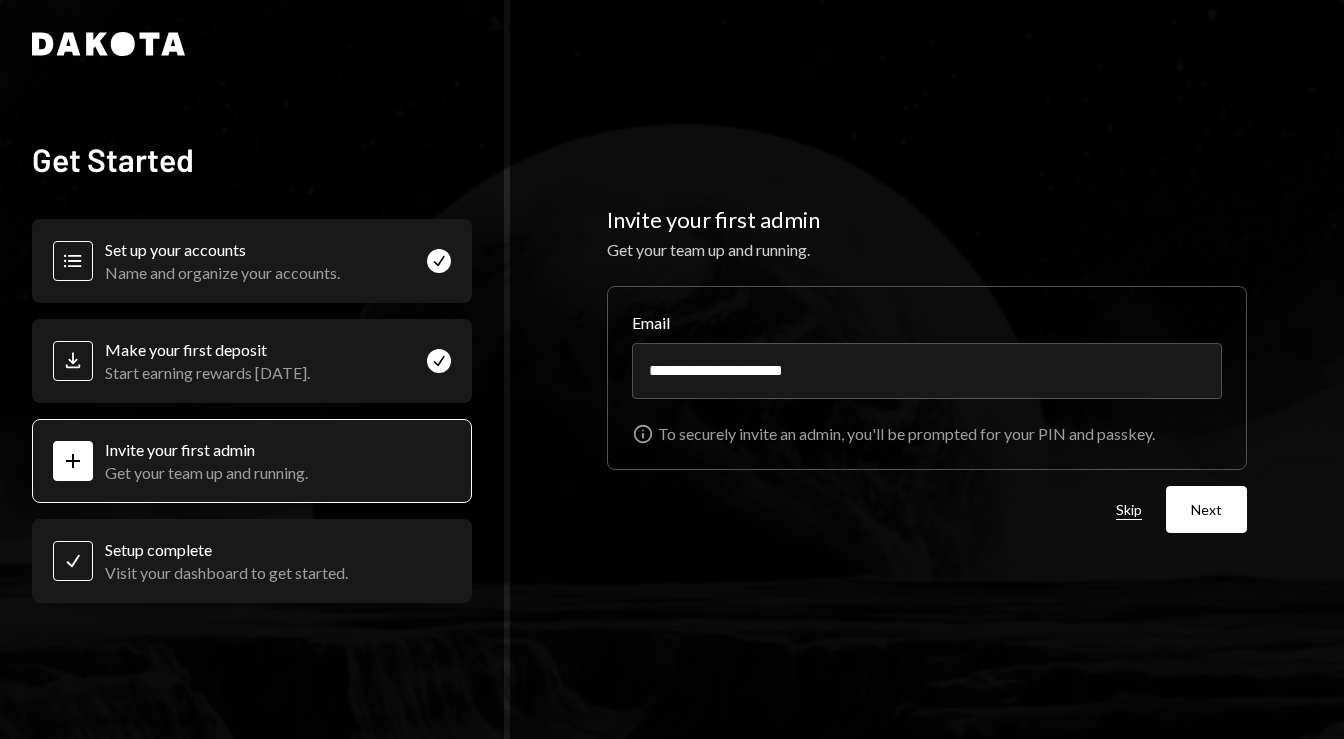 click on "Skip" at bounding box center [1129, 510] 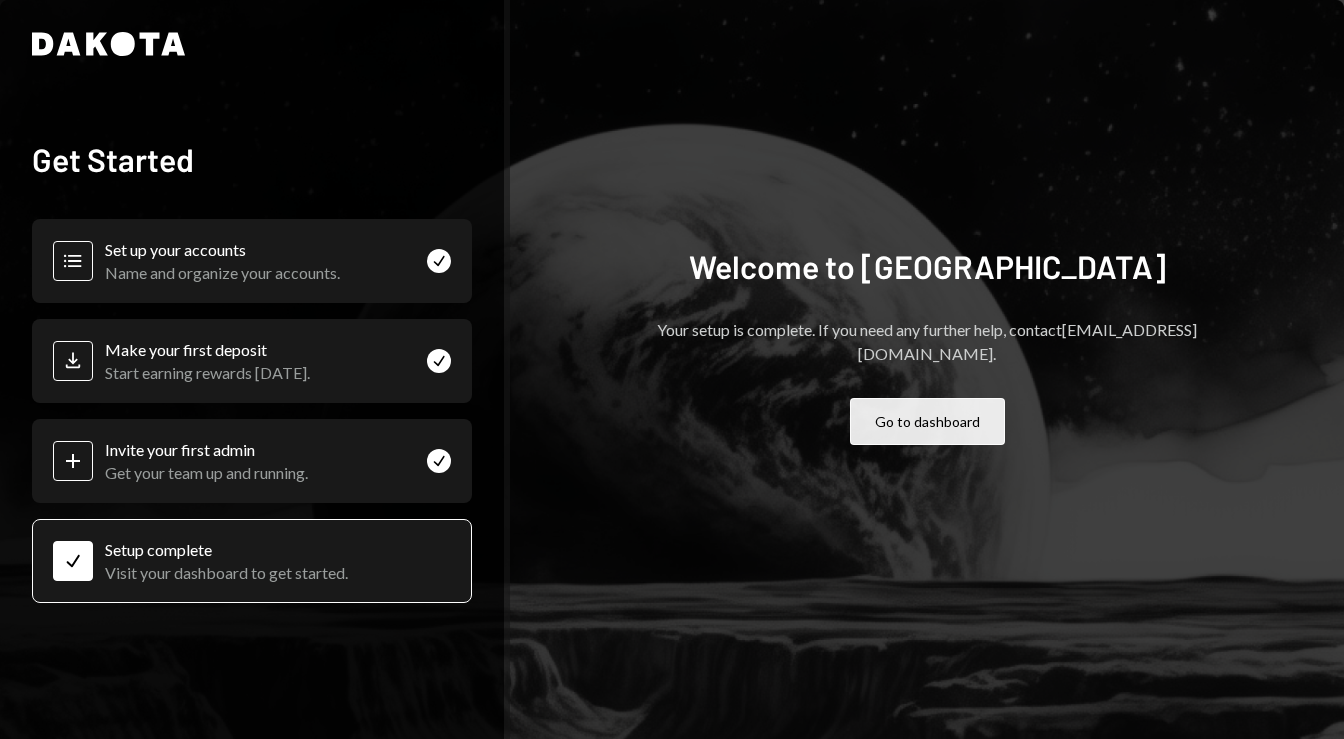 click on "Go to dashboard" at bounding box center (927, 421) 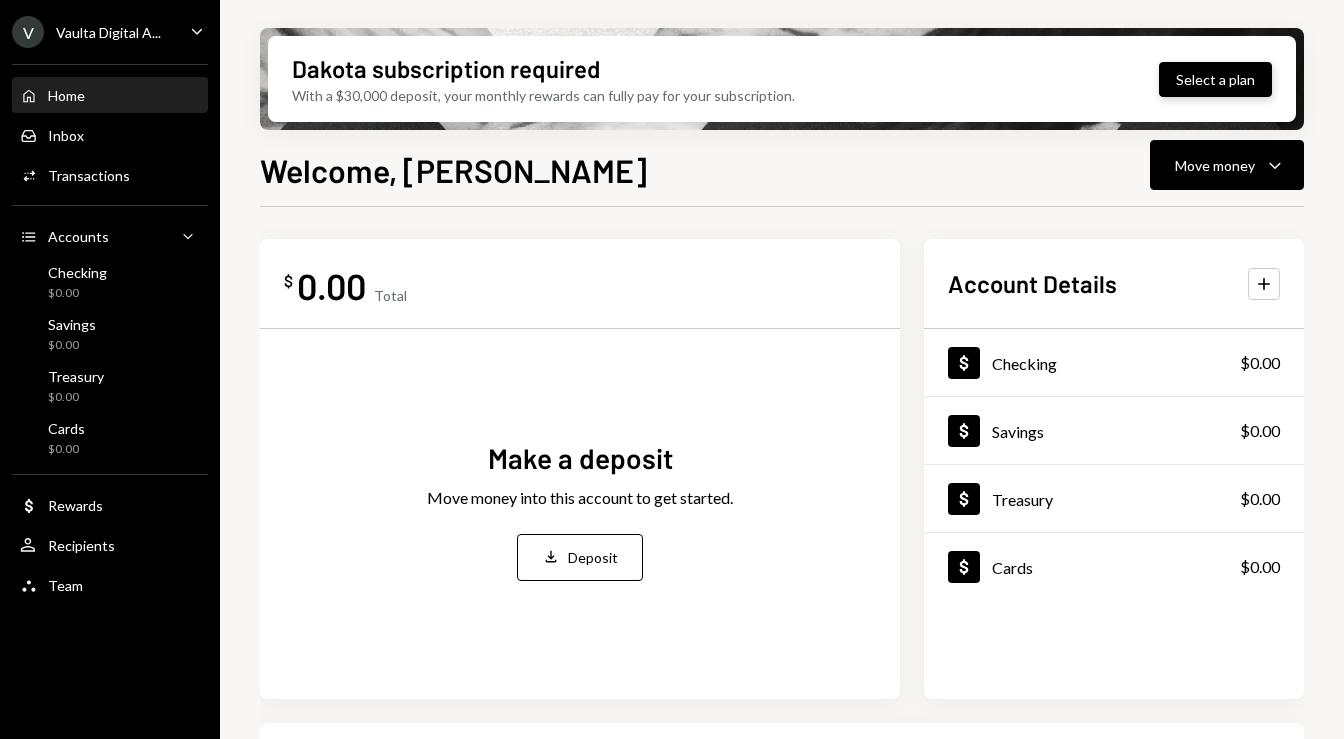 click on "Select a plan" at bounding box center [1215, 79] 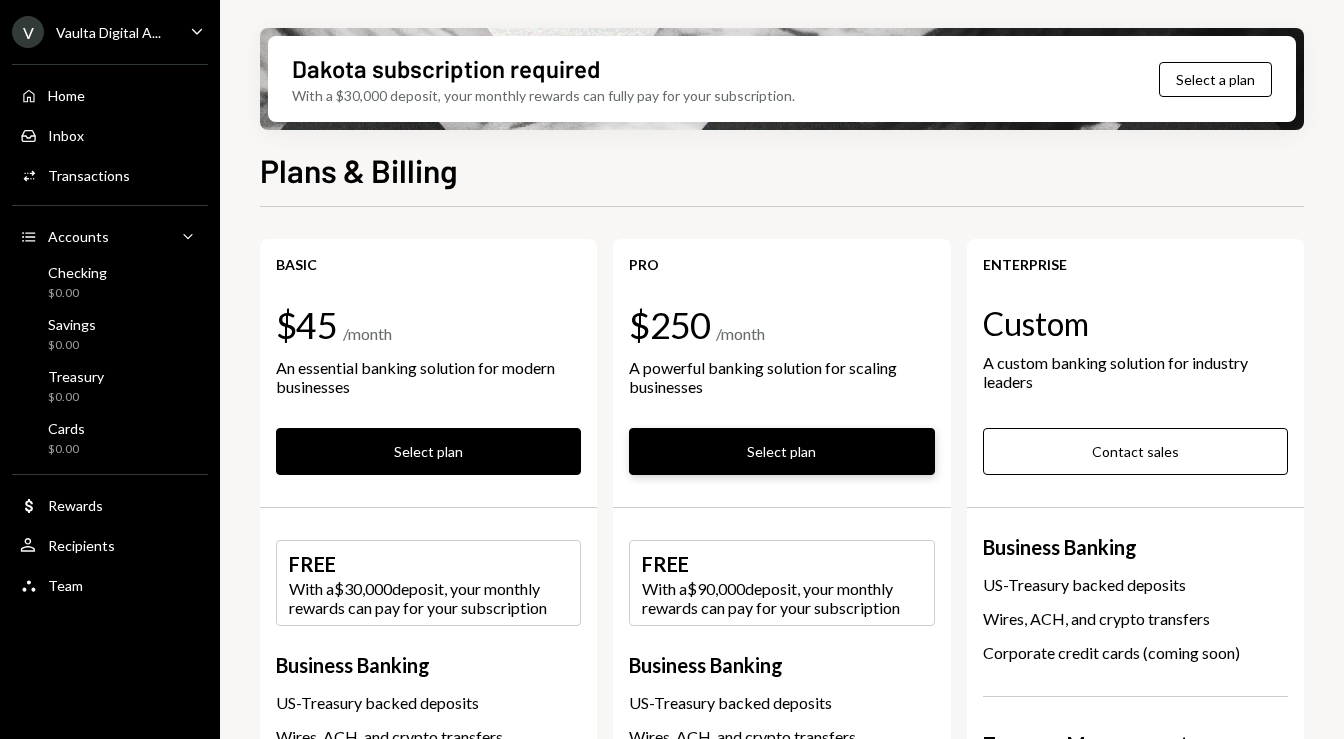 scroll, scrollTop: 0, scrollLeft: 0, axis: both 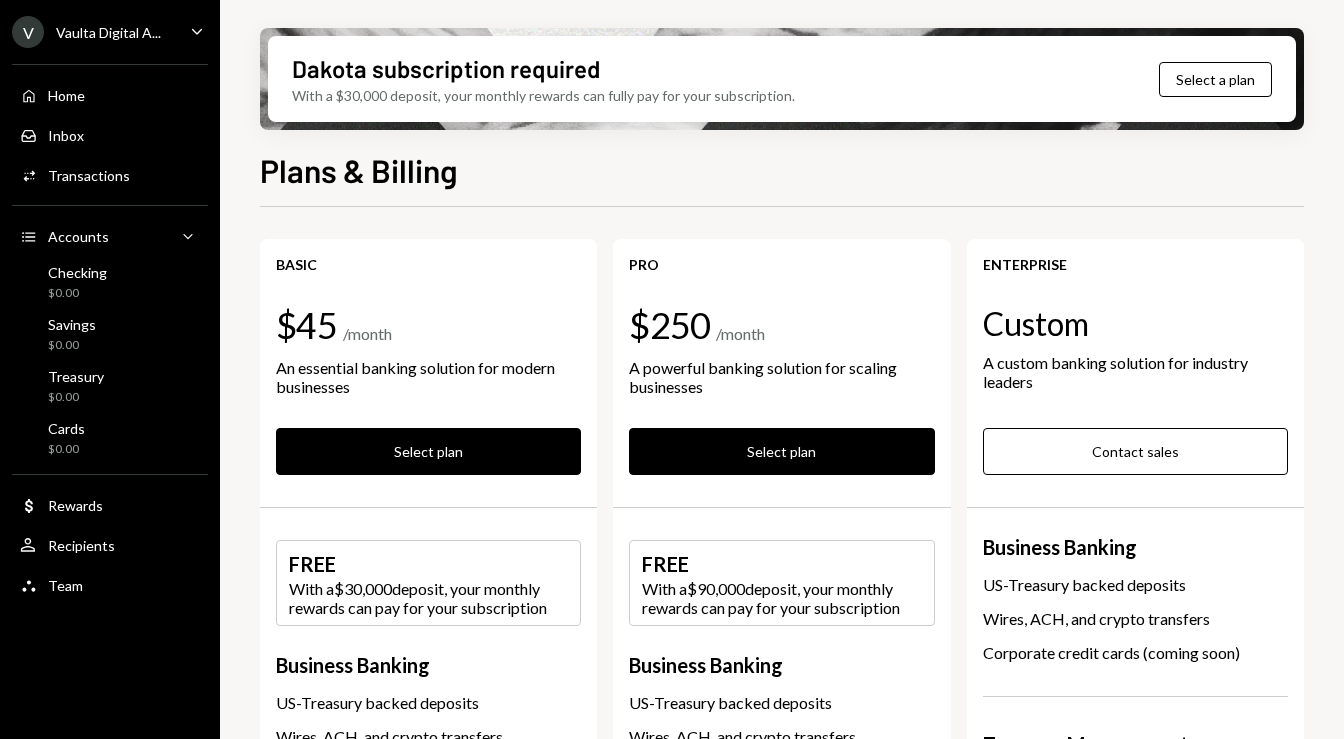 click on "Home Home Inbox Inbox Activities Transactions Accounts Accounts Caret Down Checking $0.00 Savings $0.00 Treasury $0.00 Cards $0.00 Dollar Rewards User Recipients Team Team" at bounding box center [110, 329] 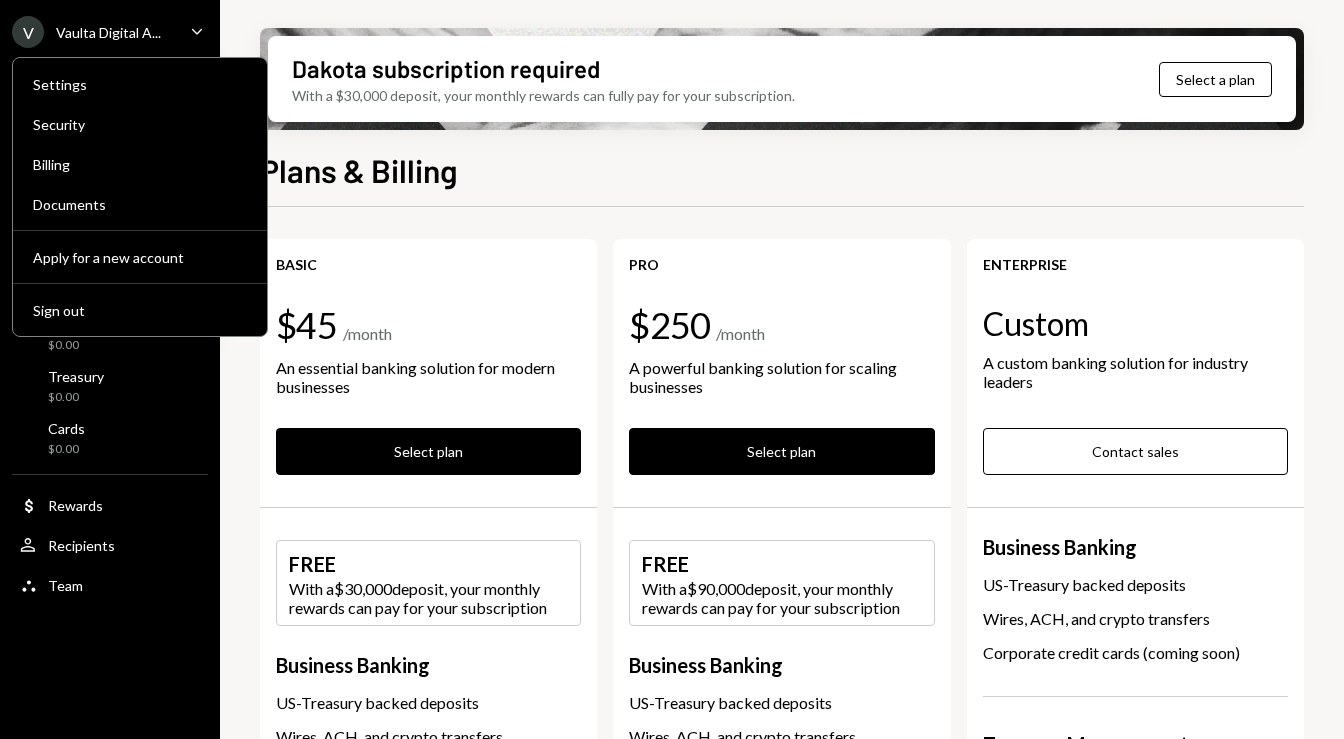 click on "Basic $45 /  month An essential banking solution for modern businesses Select plan" at bounding box center (428, 365) 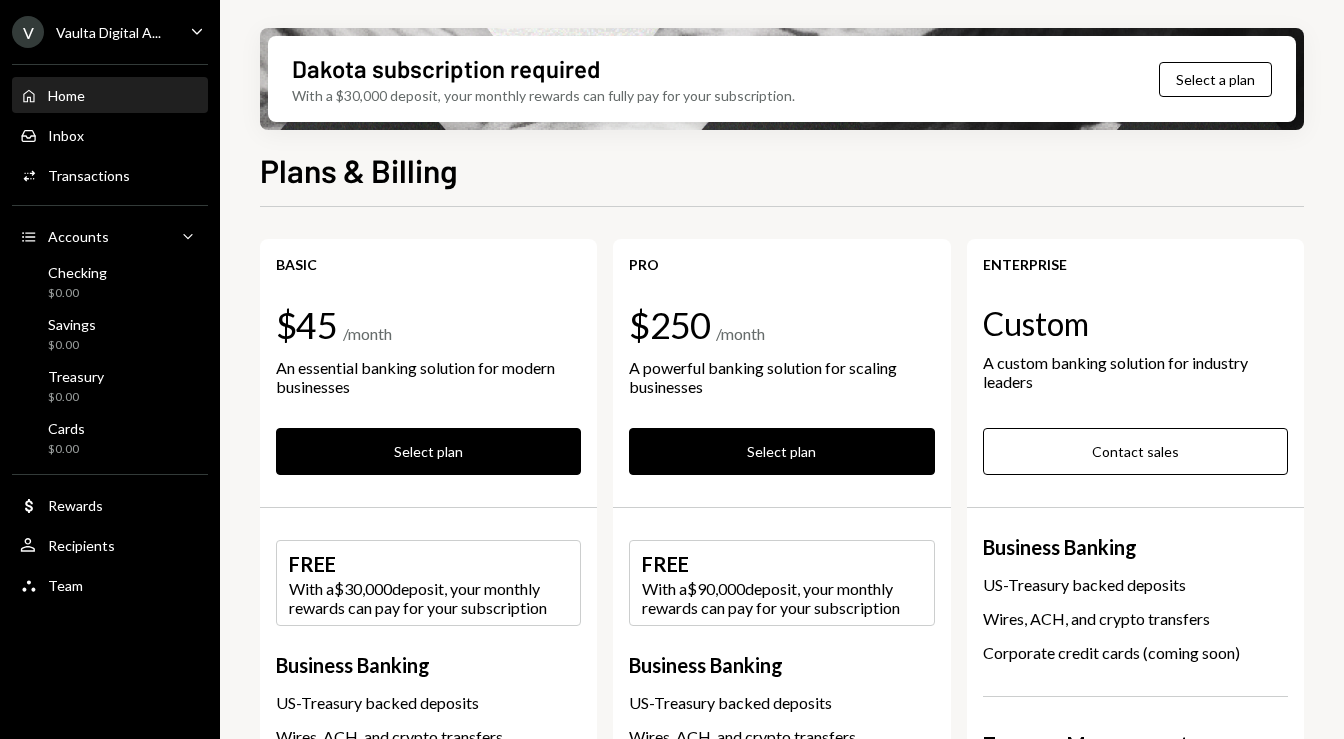 click on "Home Home" at bounding box center [110, 96] 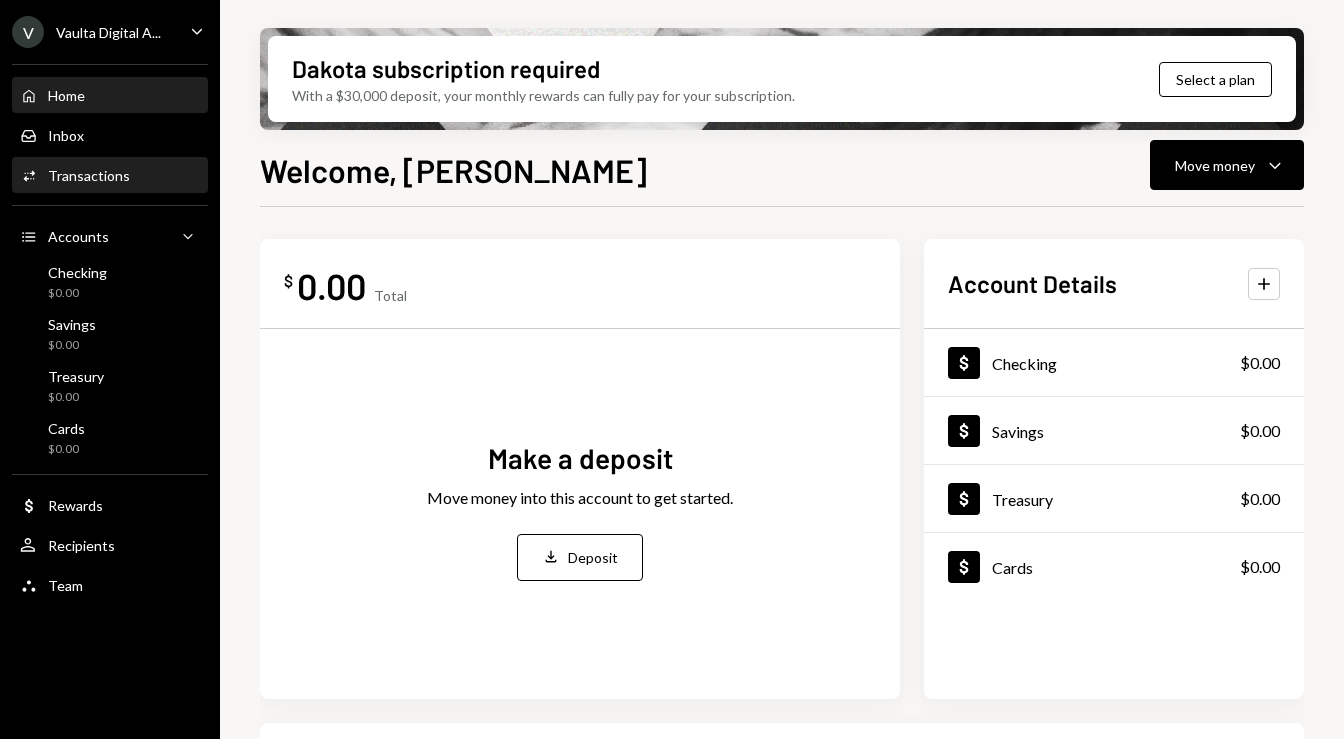 click on "Transactions" at bounding box center (89, 175) 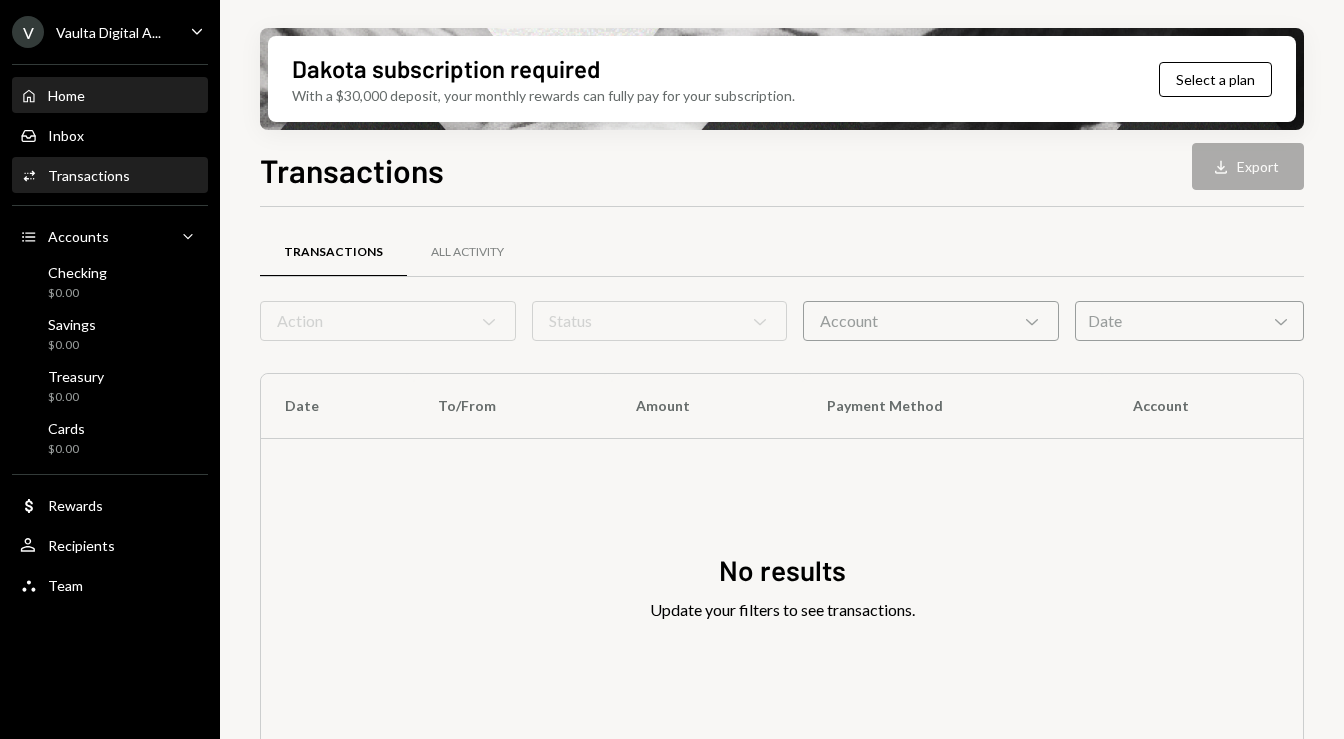 click on "Home Home" at bounding box center (110, 96) 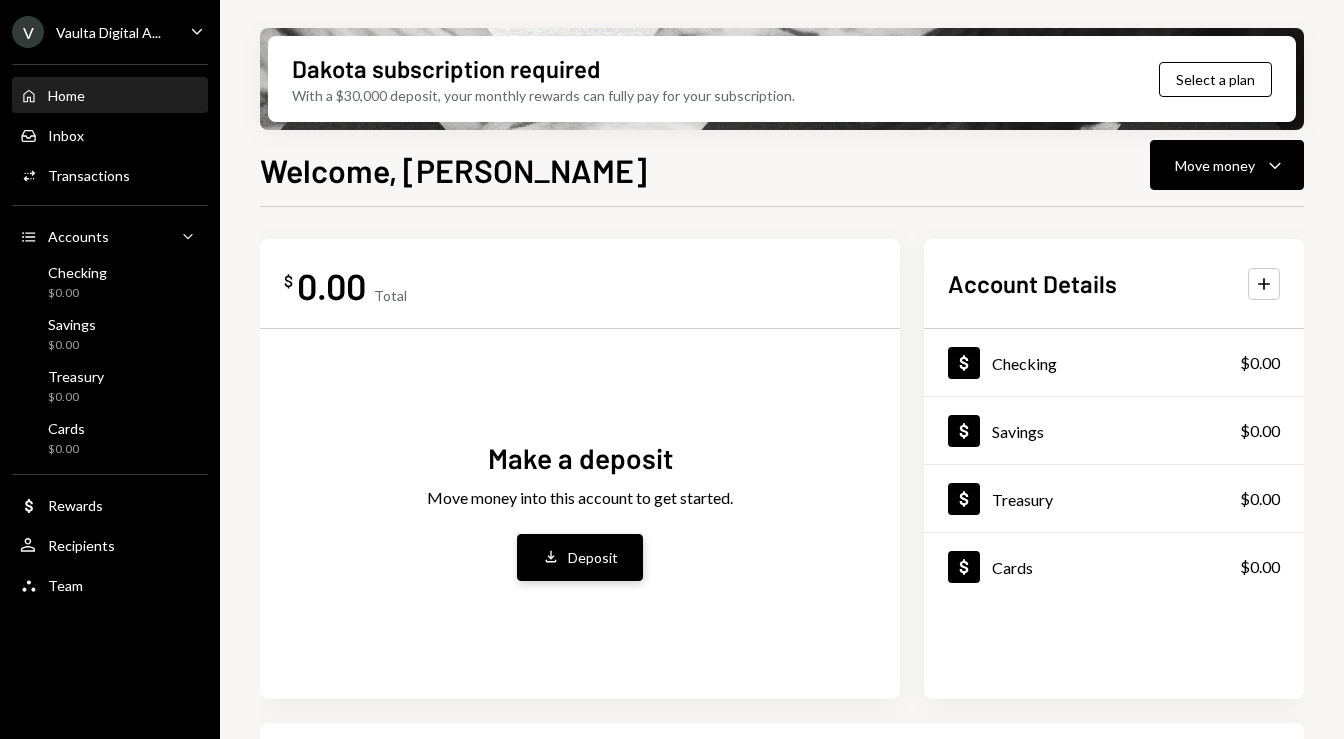 click on "Deposit Deposit" at bounding box center [580, 557] 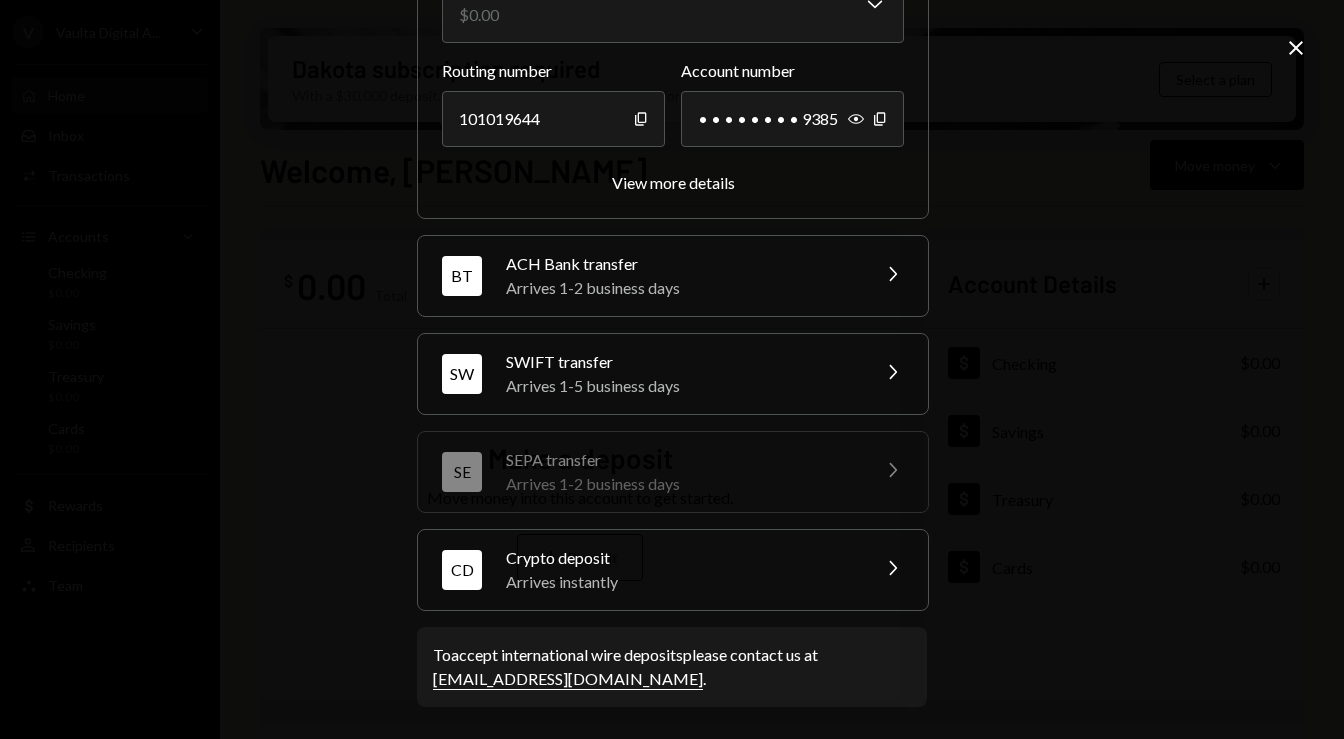 scroll, scrollTop: 234, scrollLeft: 0, axis: vertical 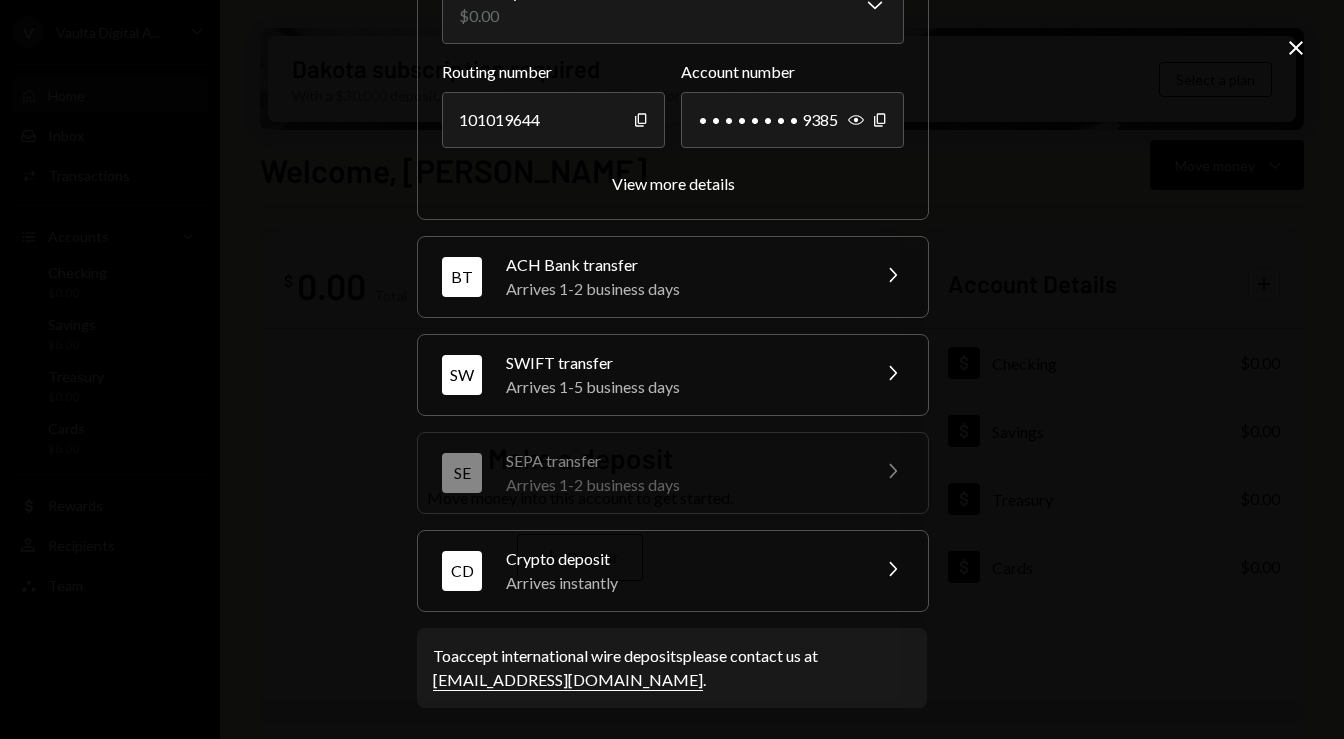 click on "Crypto deposit" at bounding box center (681, 559) 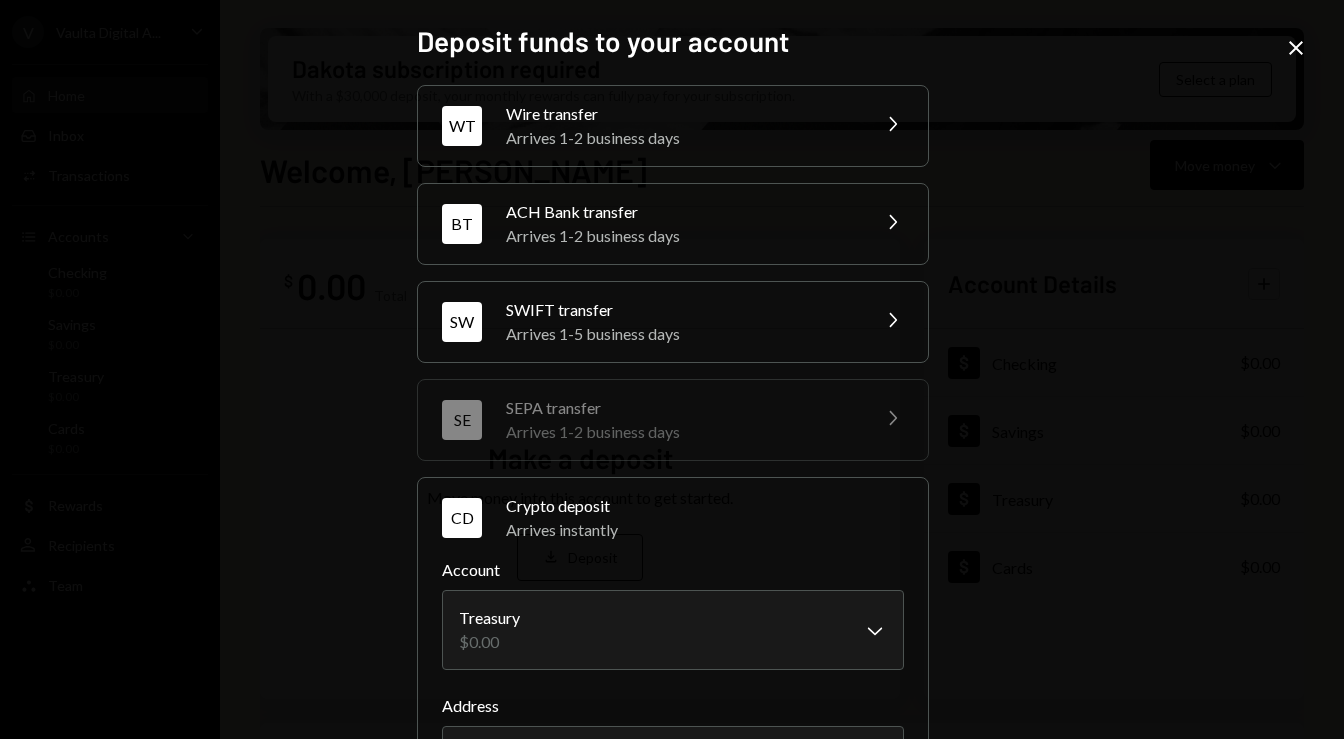 scroll, scrollTop: 0, scrollLeft: 0, axis: both 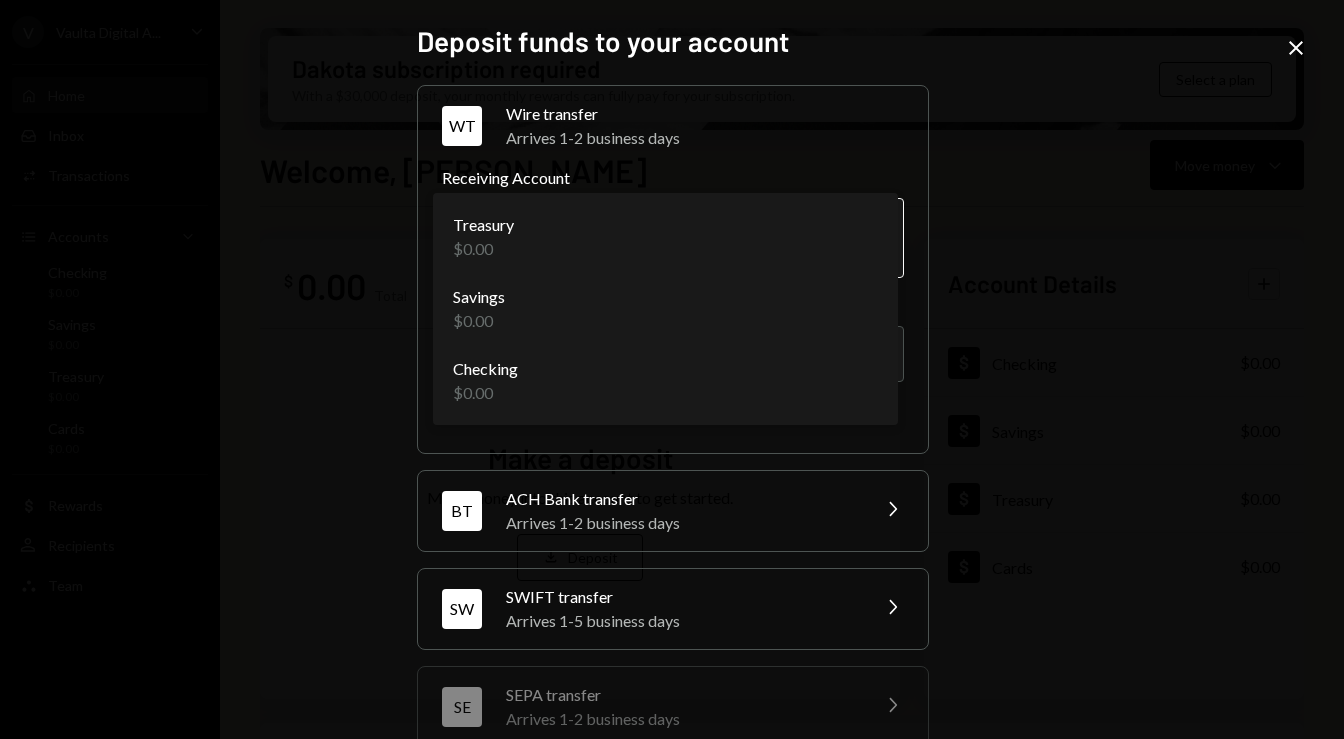 click on "**********" at bounding box center (672, 369) 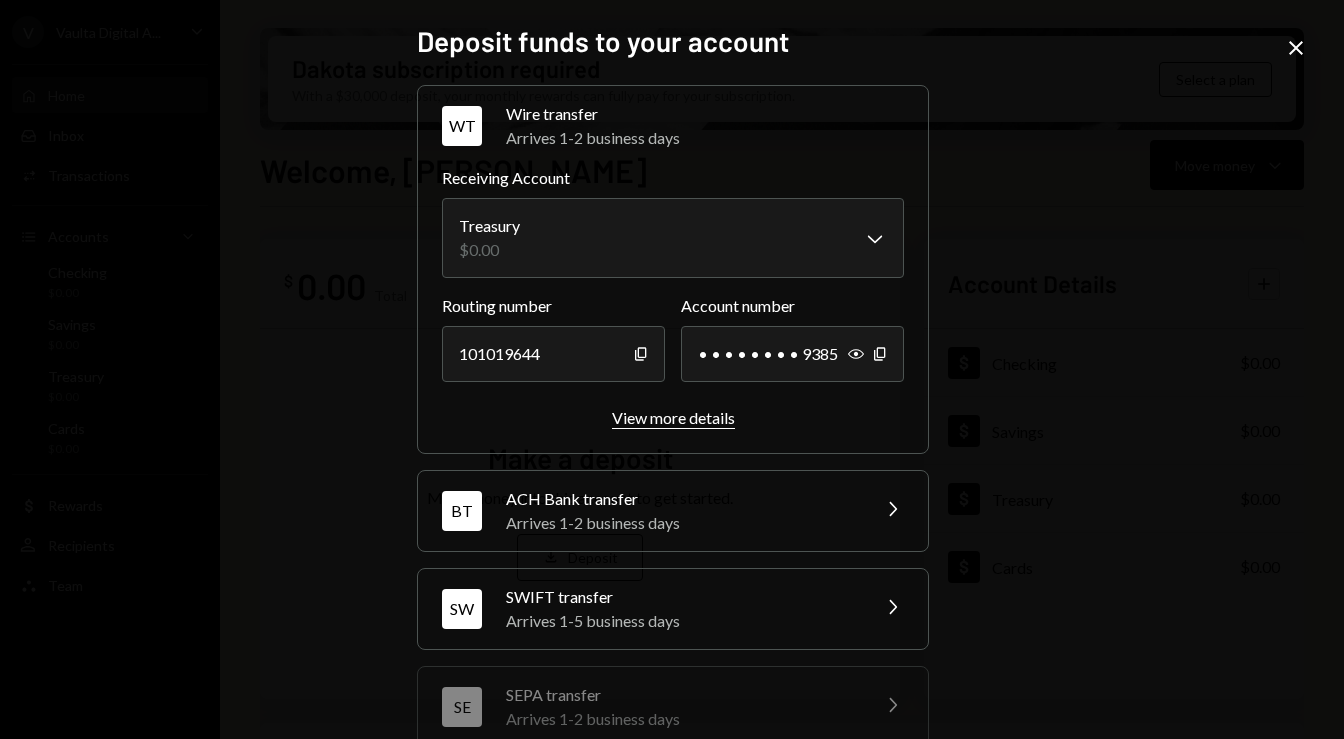 click on "View more details" at bounding box center (673, 417) 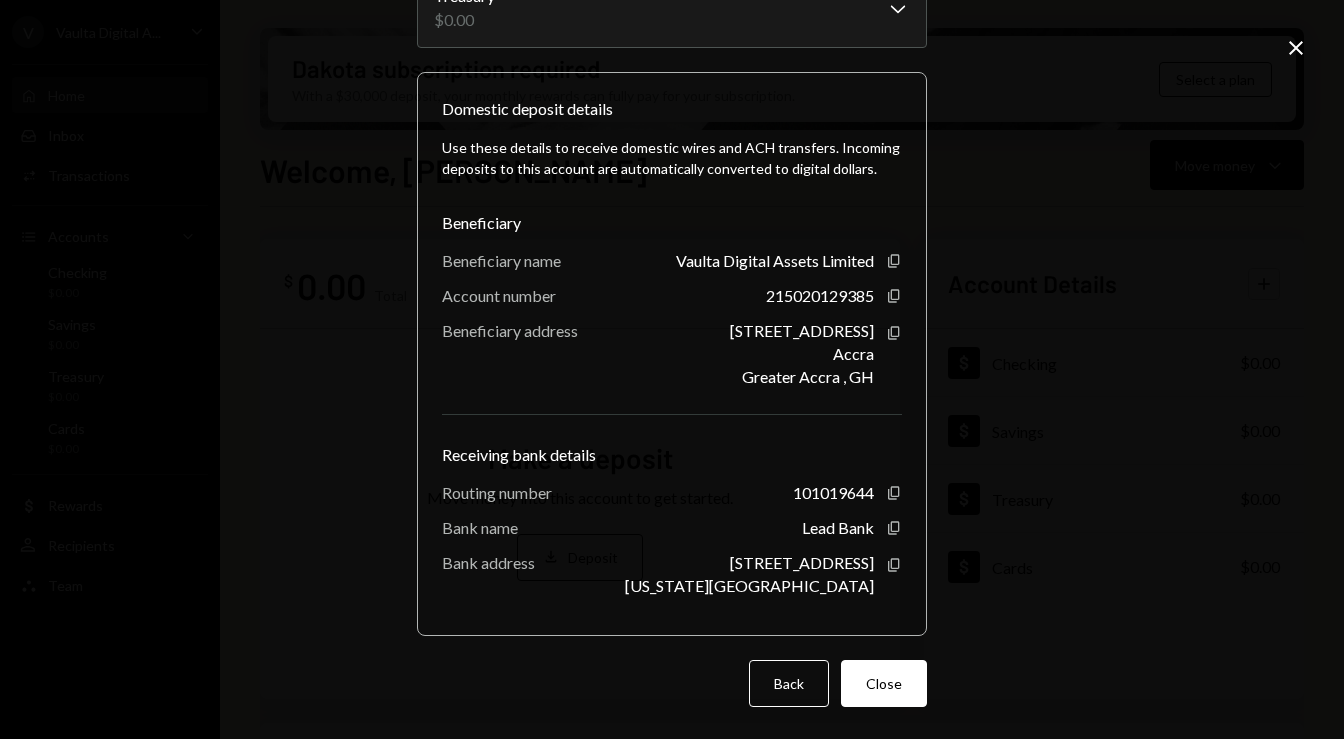 scroll, scrollTop: 148, scrollLeft: 0, axis: vertical 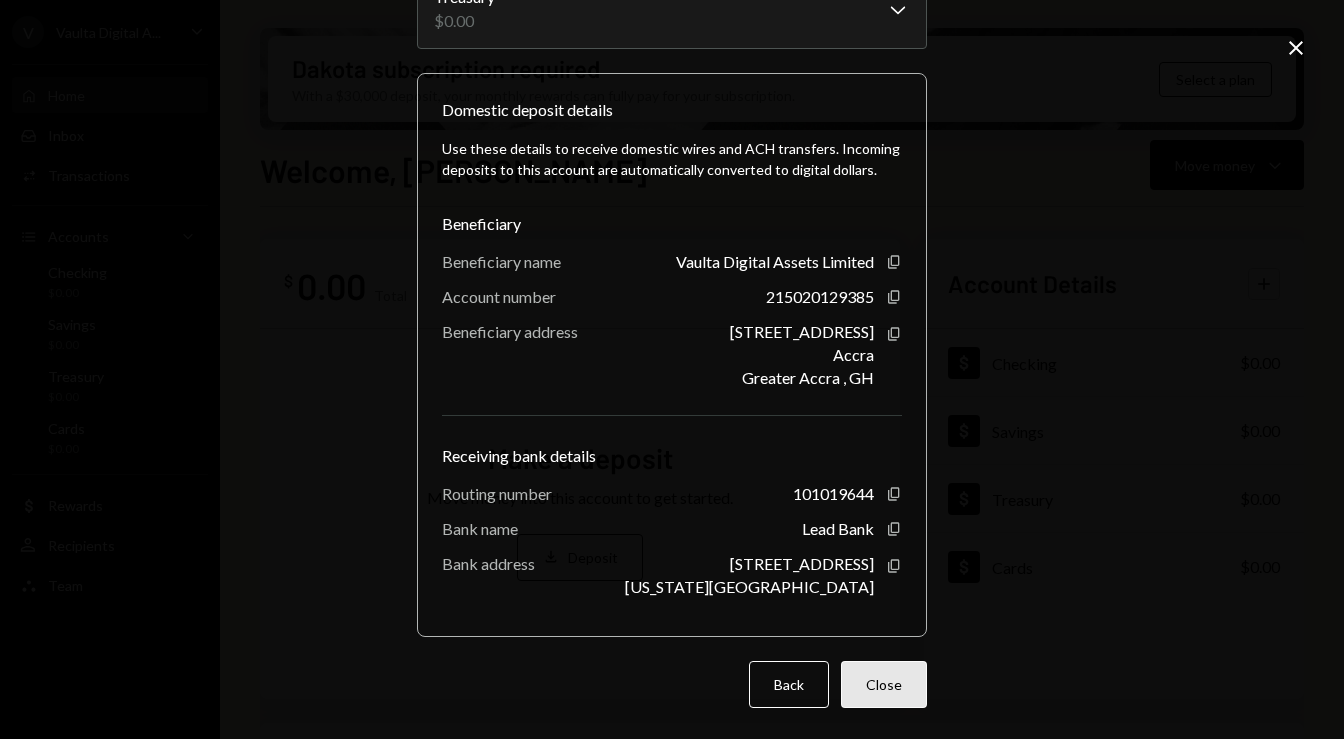 click on "Close" at bounding box center (884, 684) 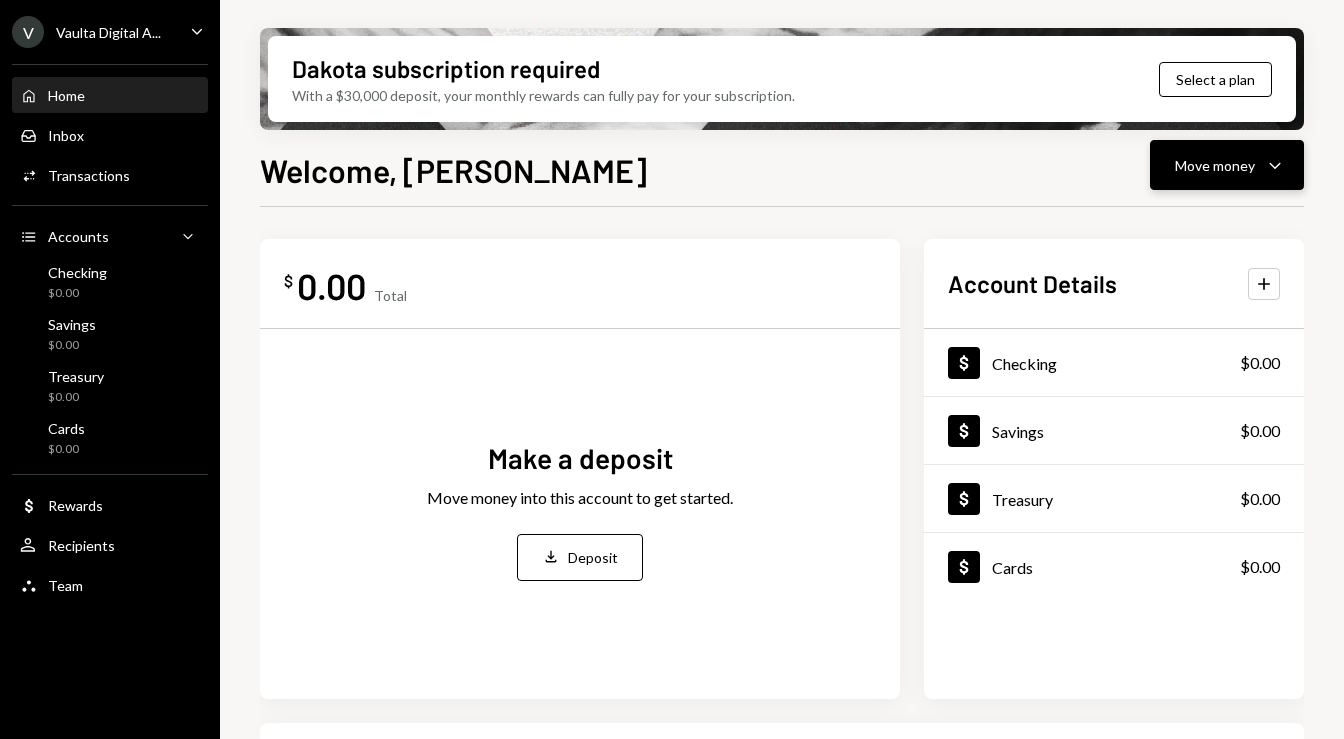 click on "Move money Caret Down" at bounding box center [1227, 165] 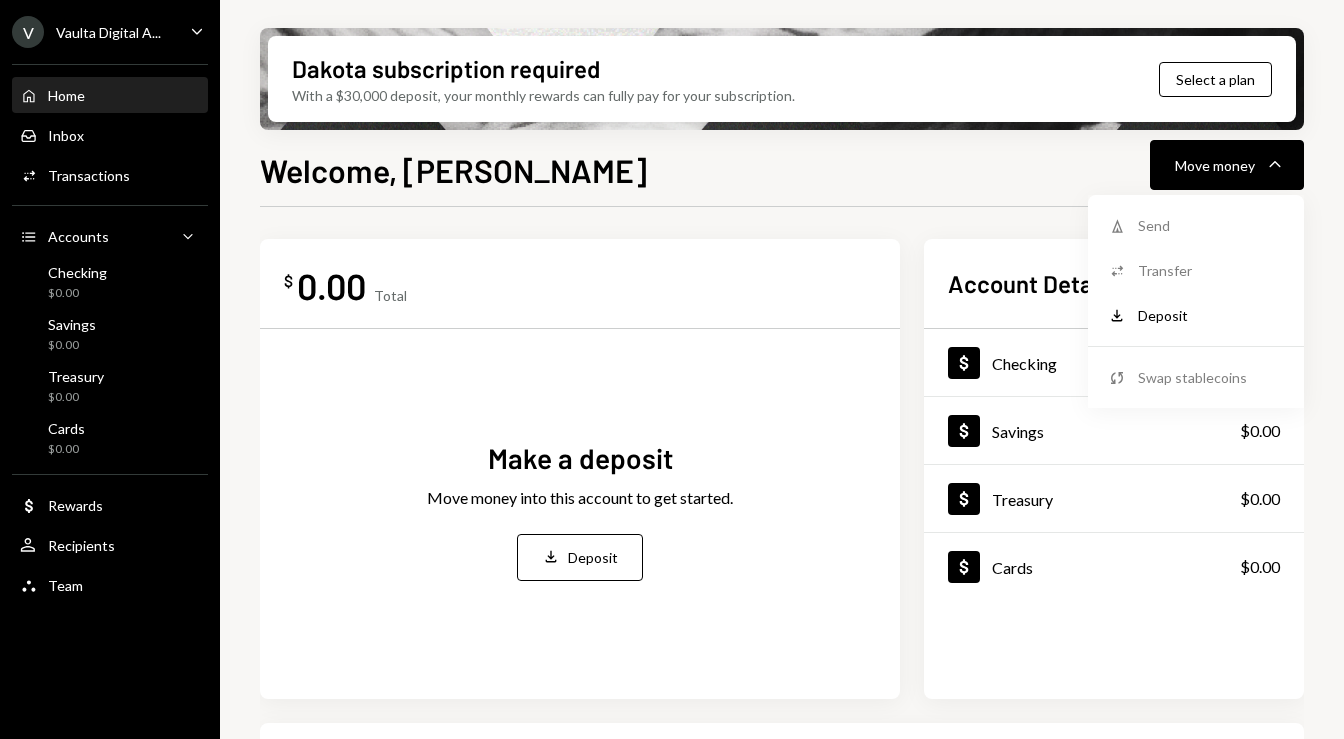 click on "Welcome, [PERSON_NAME] Move money Caret Down" at bounding box center [782, 168] 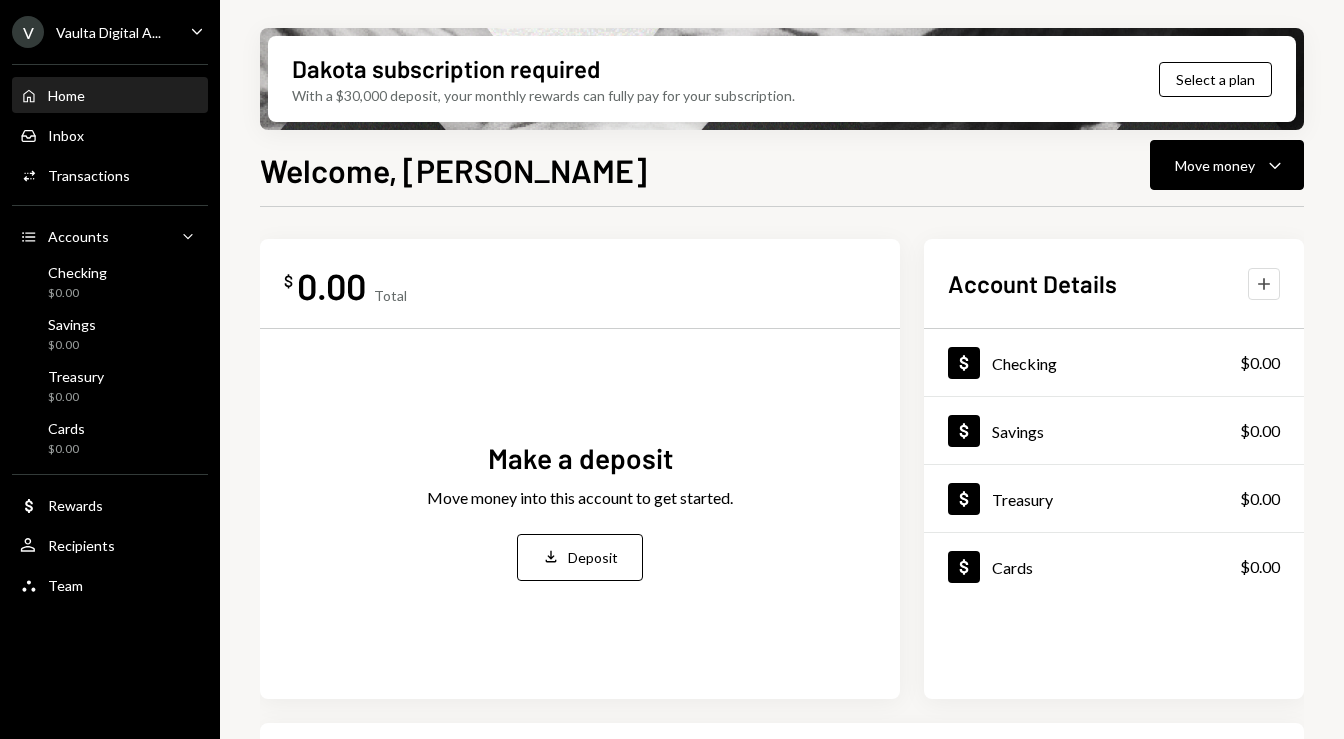 click 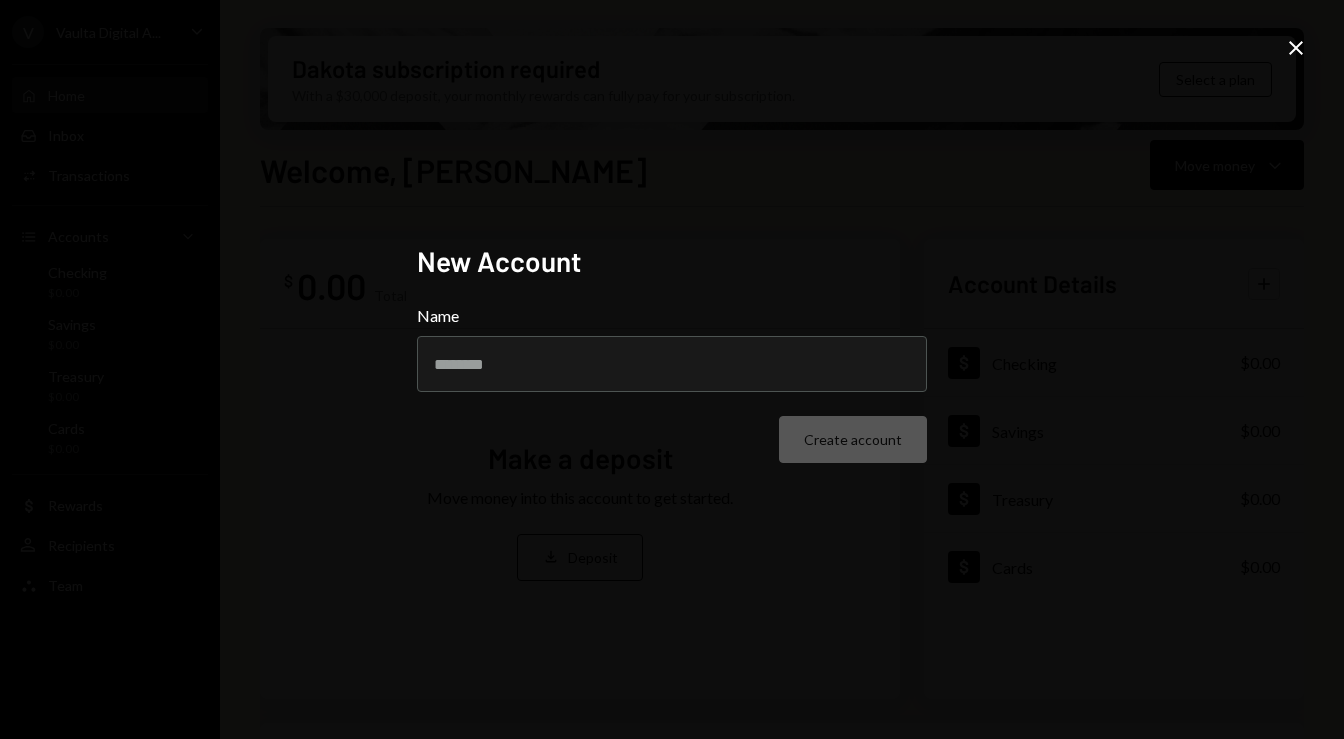 click on "New Account Name Create account Close" at bounding box center [672, 369] 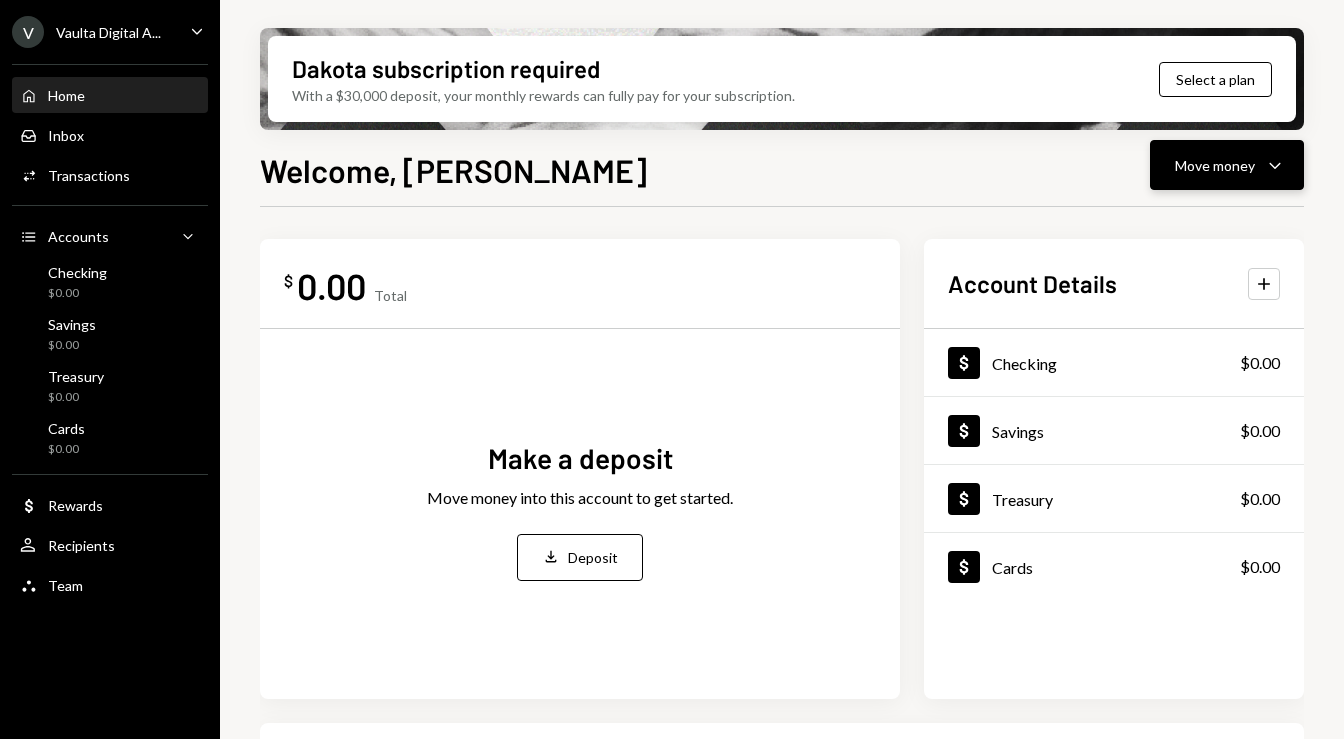 click on "Move money" at bounding box center (1215, 165) 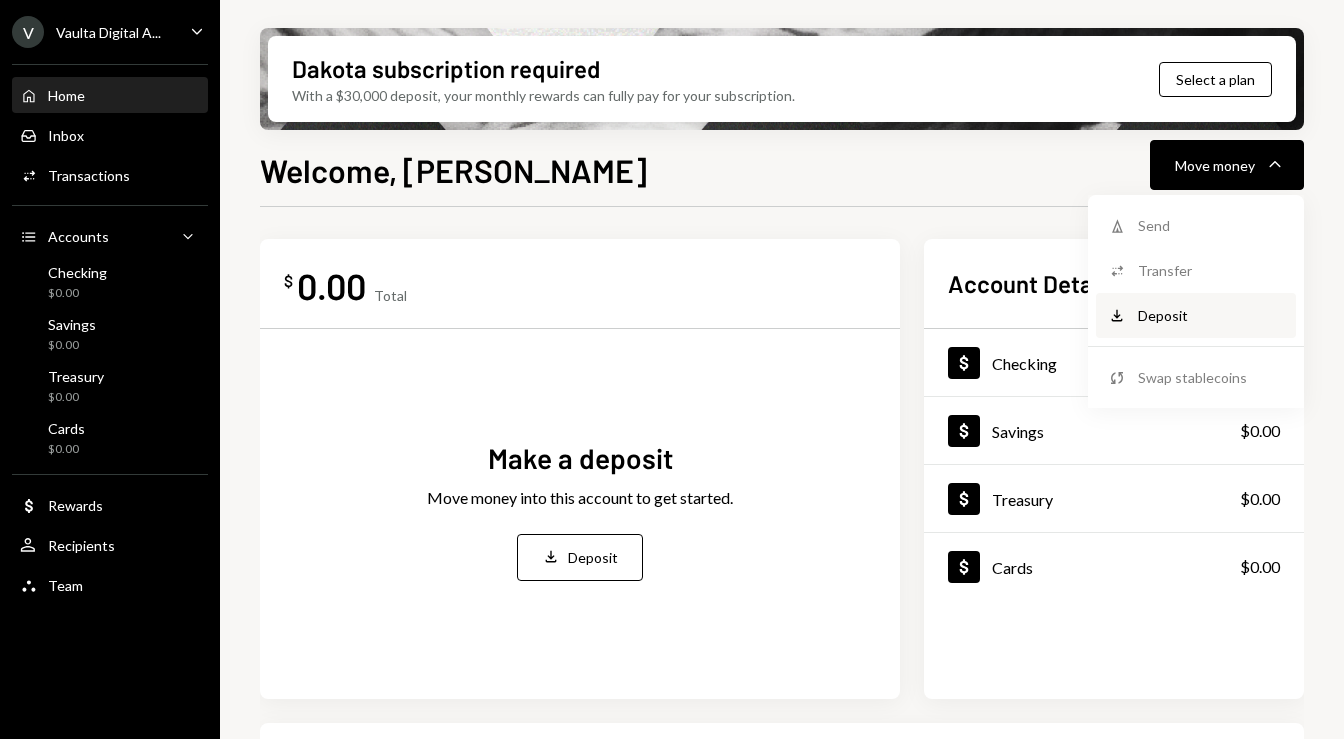 click on "Deposit" at bounding box center (1211, 315) 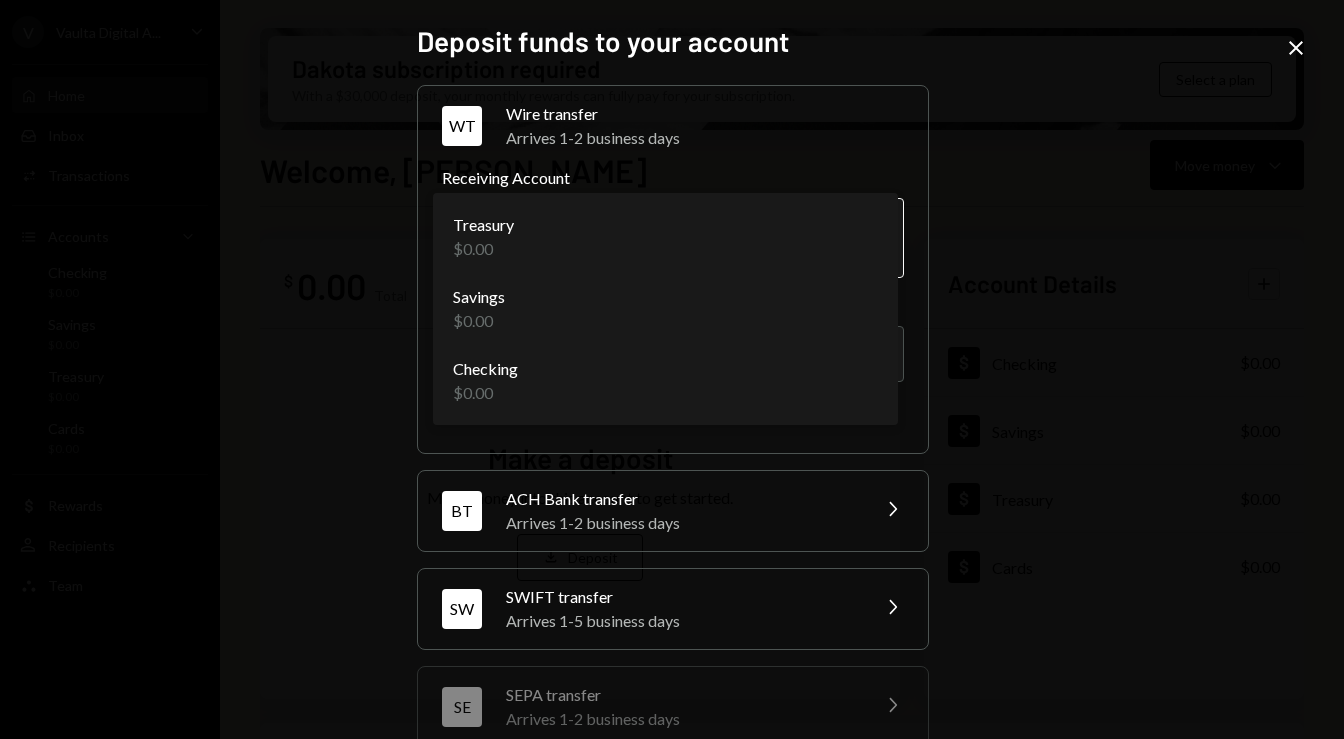 click on "**********" at bounding box center [672, 369] 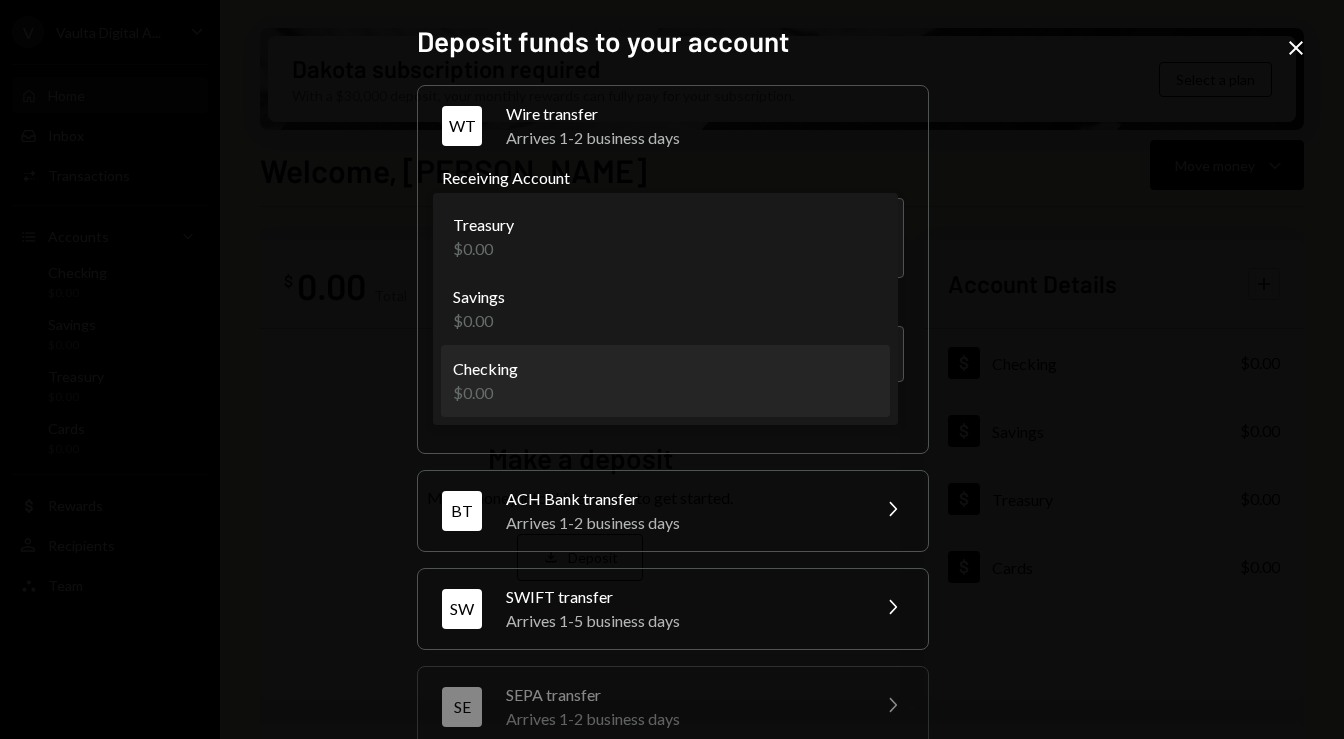 select on "**********" 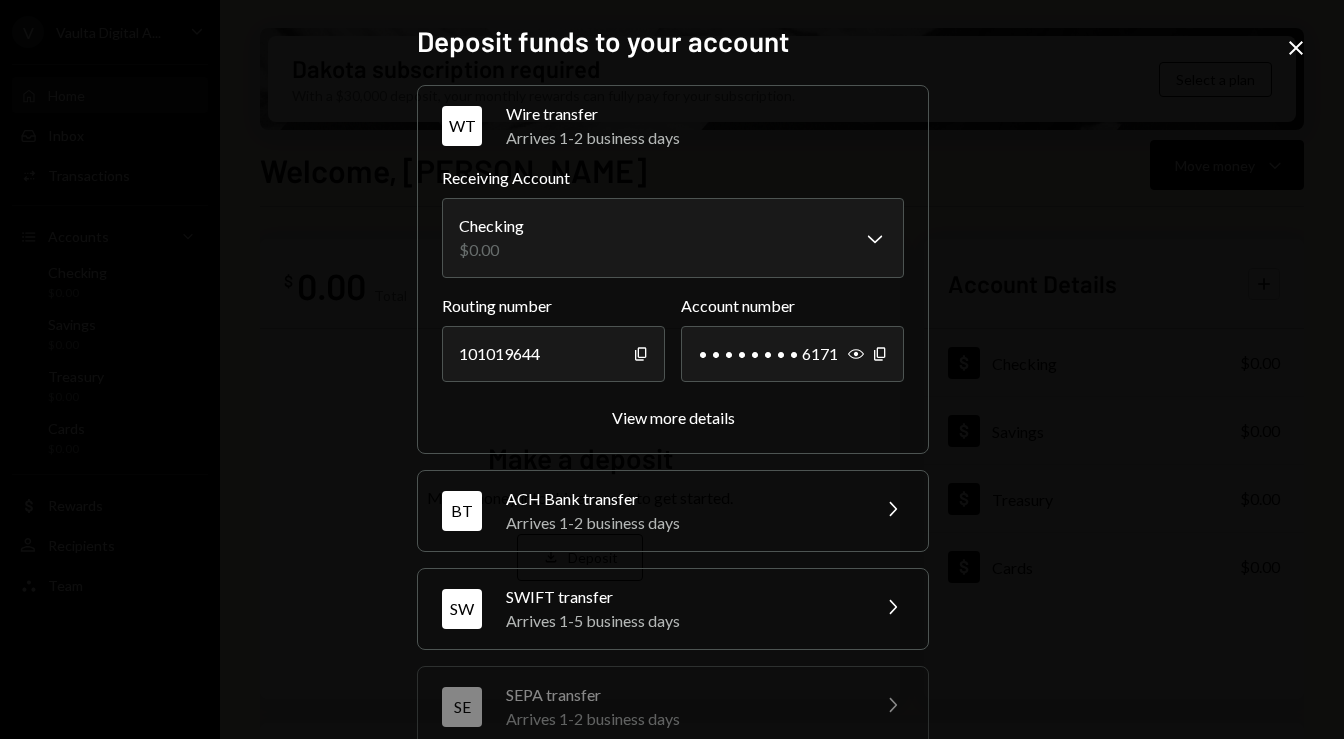 click on "**********" at bounding box center (672, 369) 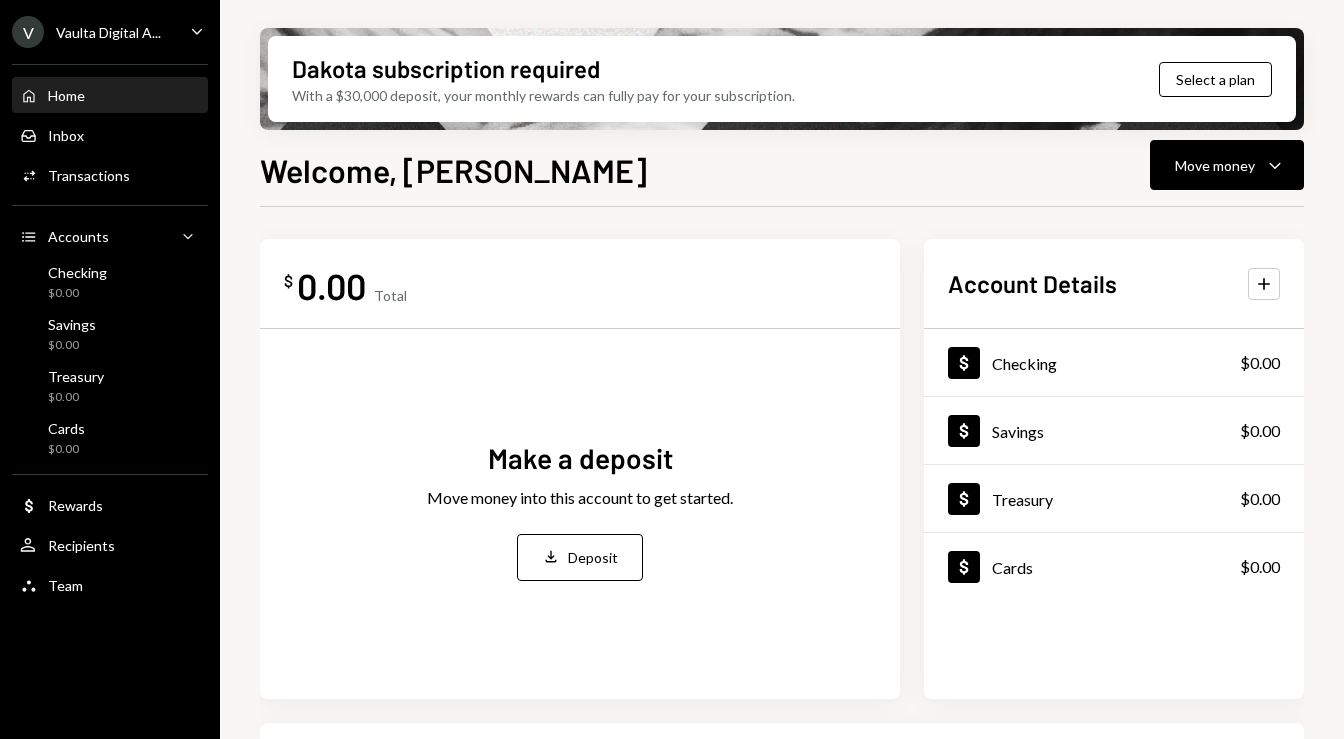 click on "V Vaulta Digital A... Caret Down" at bounding box center [110, 32] 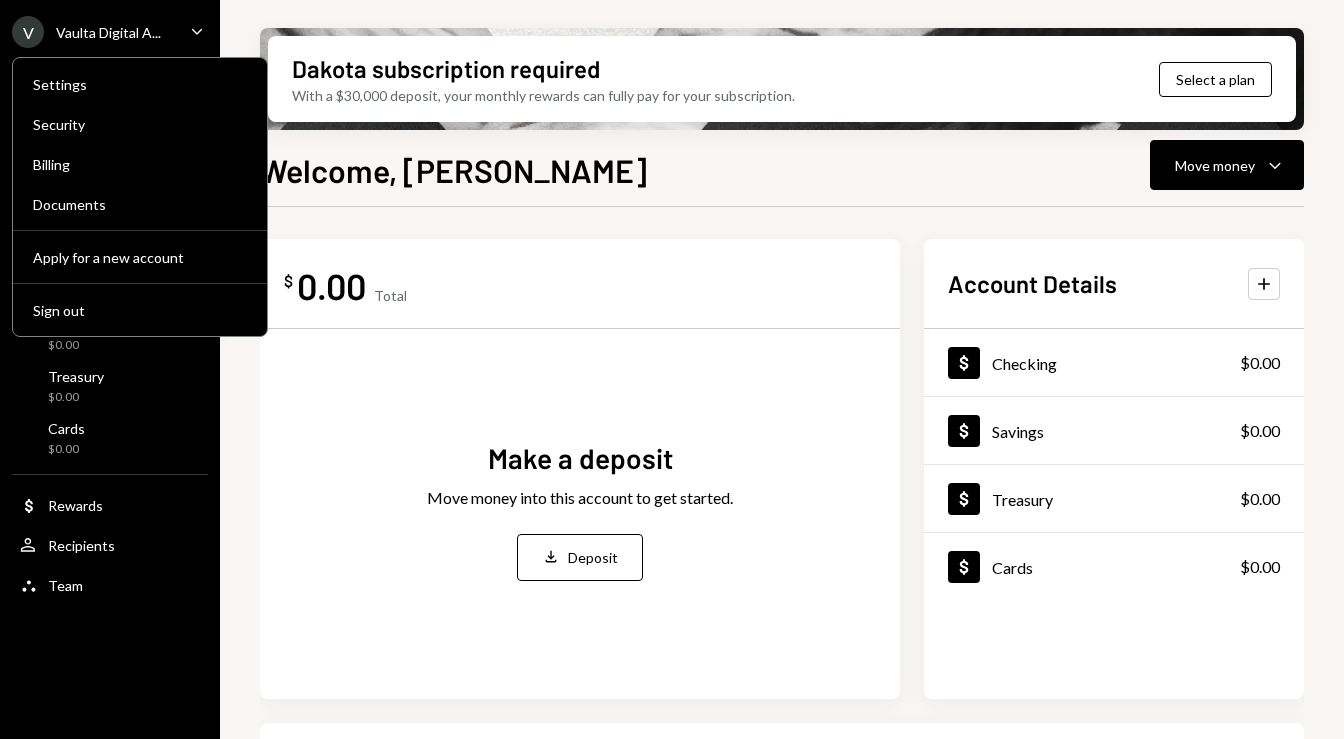 click on "Make a deposit Move money into this account to get started. Deposit Deposit" at bounding box center [580, 510] 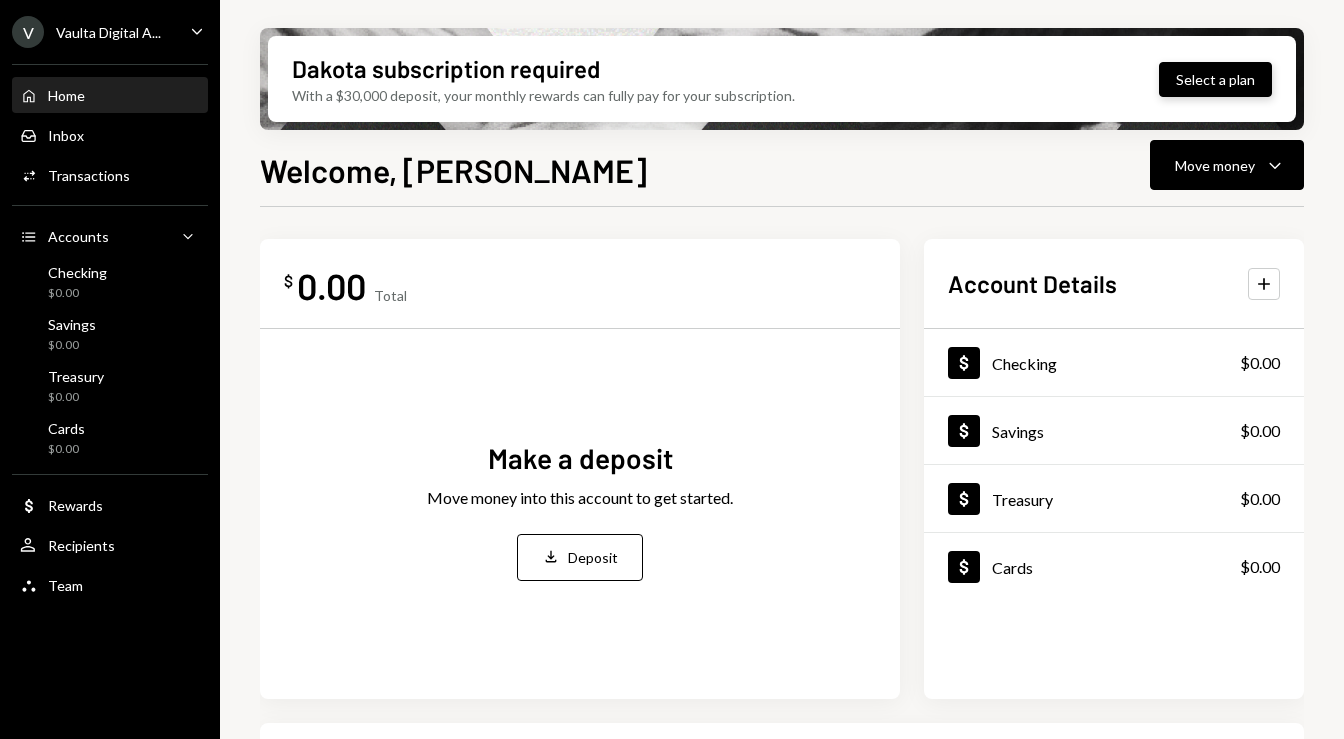 click on "Select a plan" at bounding box center (1215, 79) 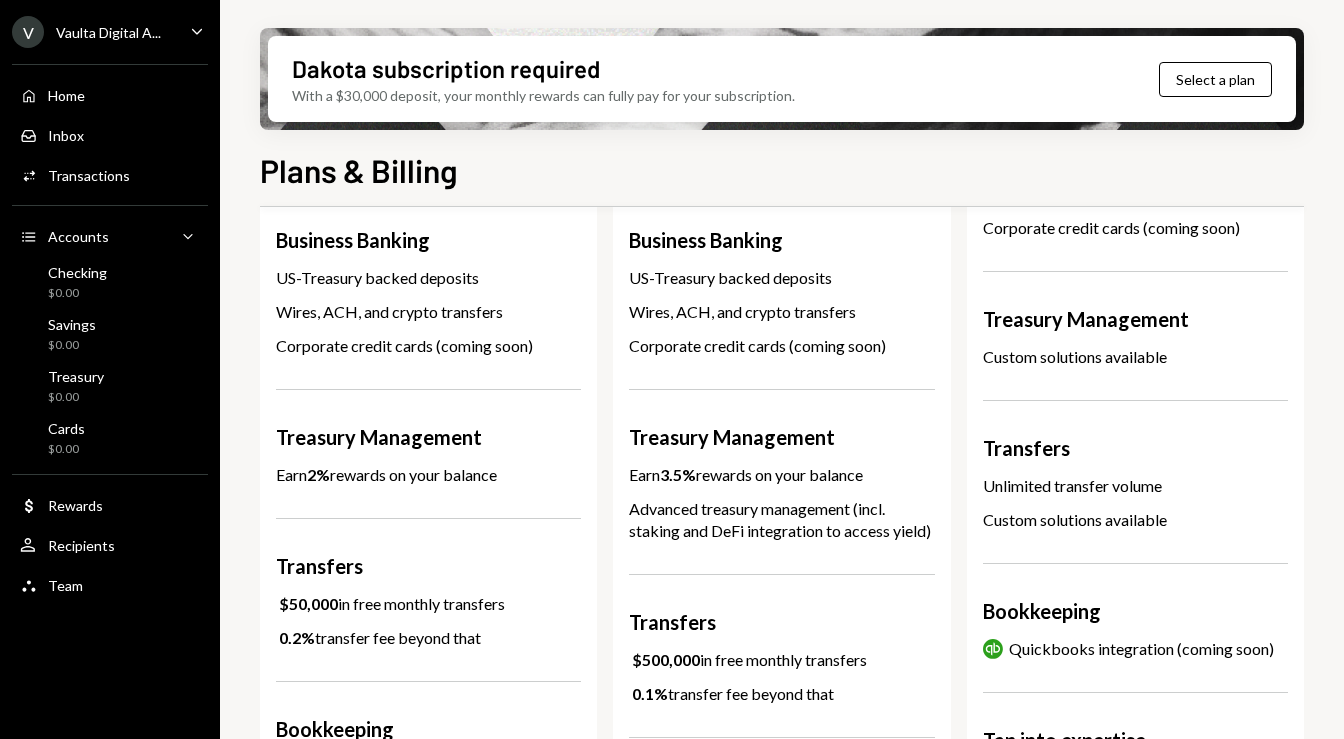 scroll, scrollTop: 431, scrollLeft: 0, axis: vertical 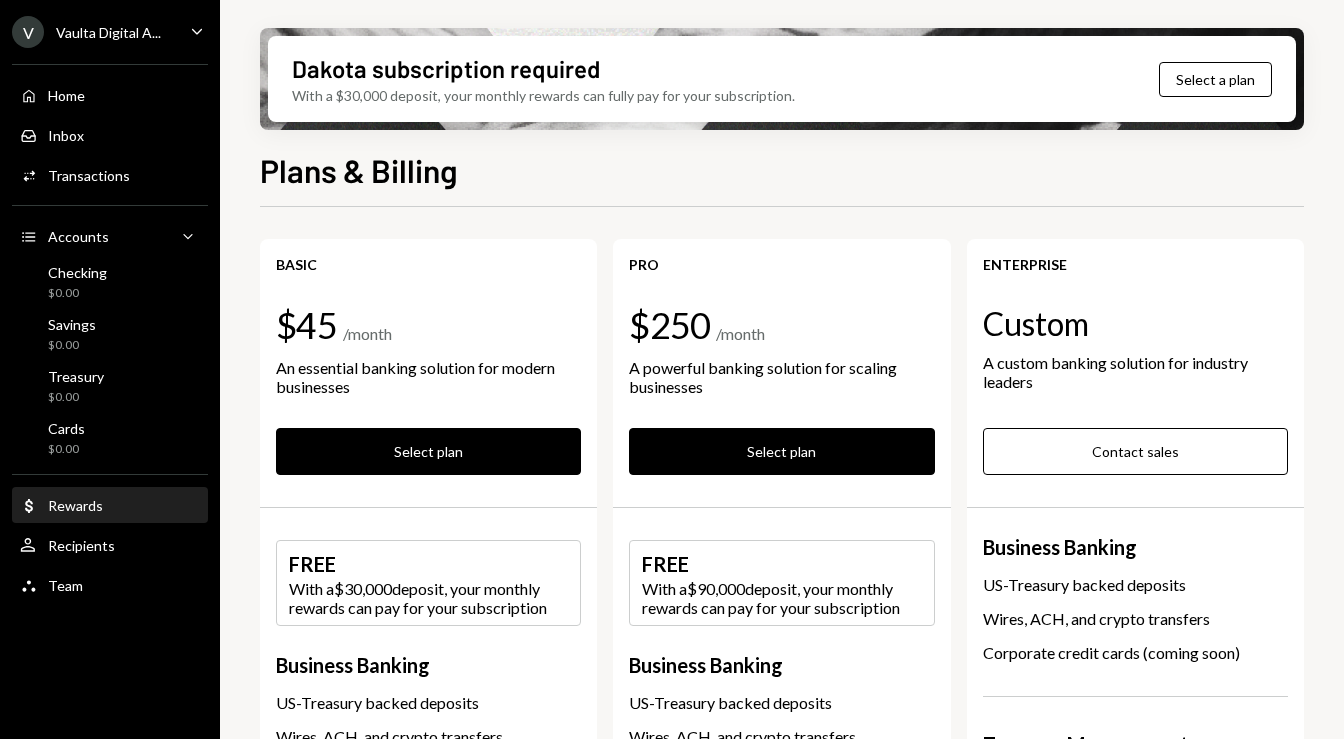click on "Dollar Rewards" at bounding box center [110, 506] 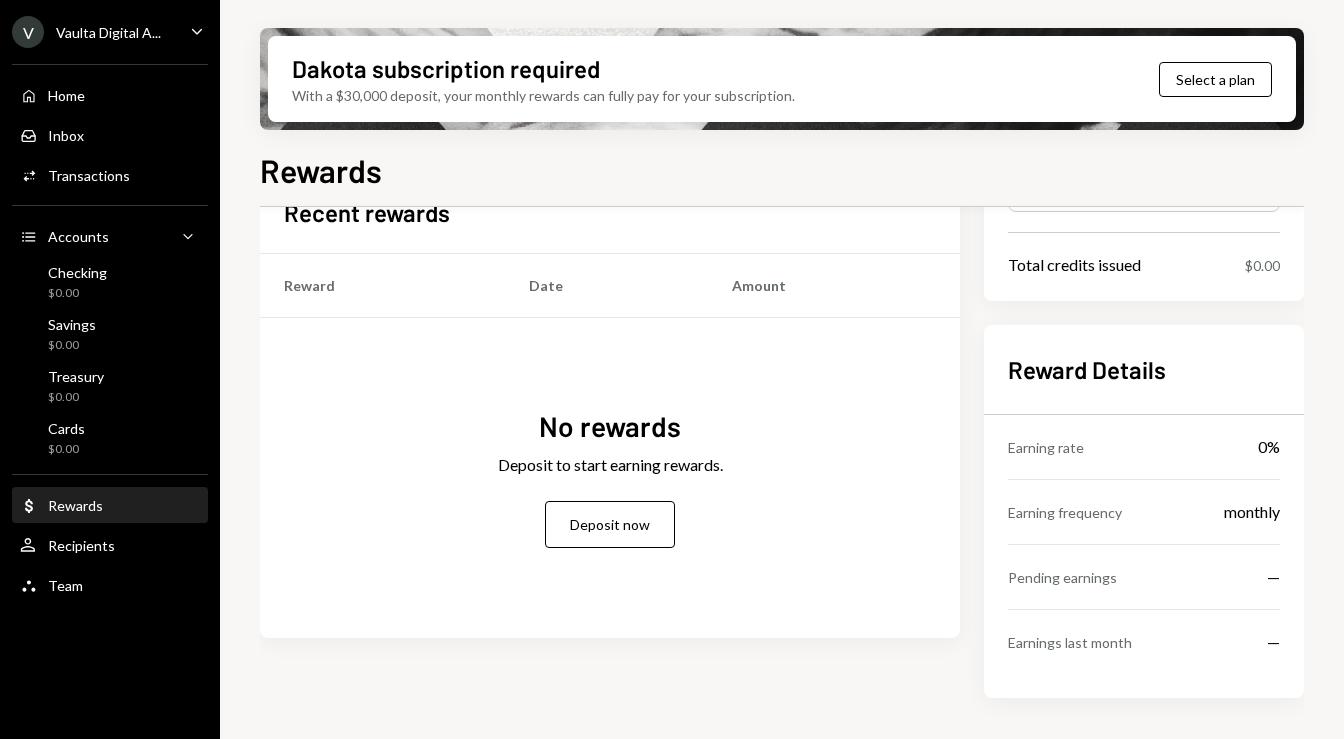 scroll, scrollTop: 219, scrollLeft: 0, axis: vertical 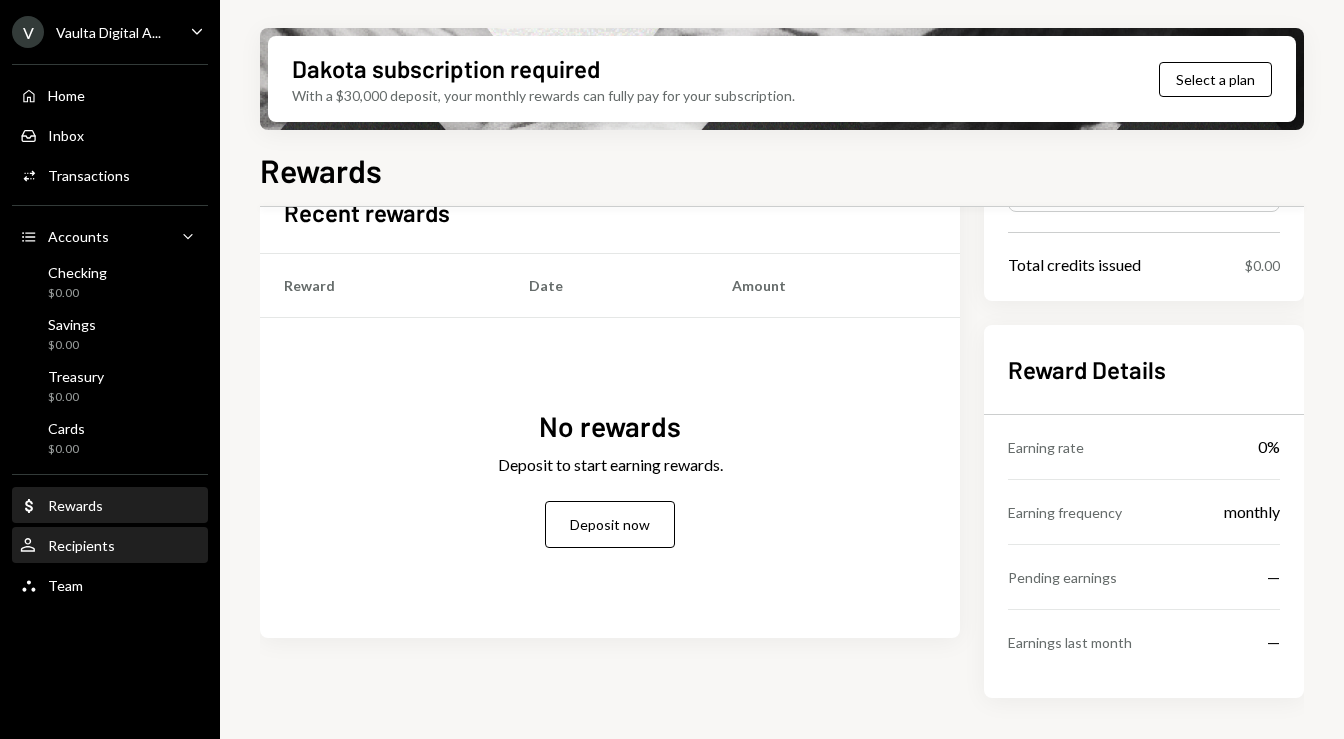 click on "Recipients" at bounding box center [81, 545] 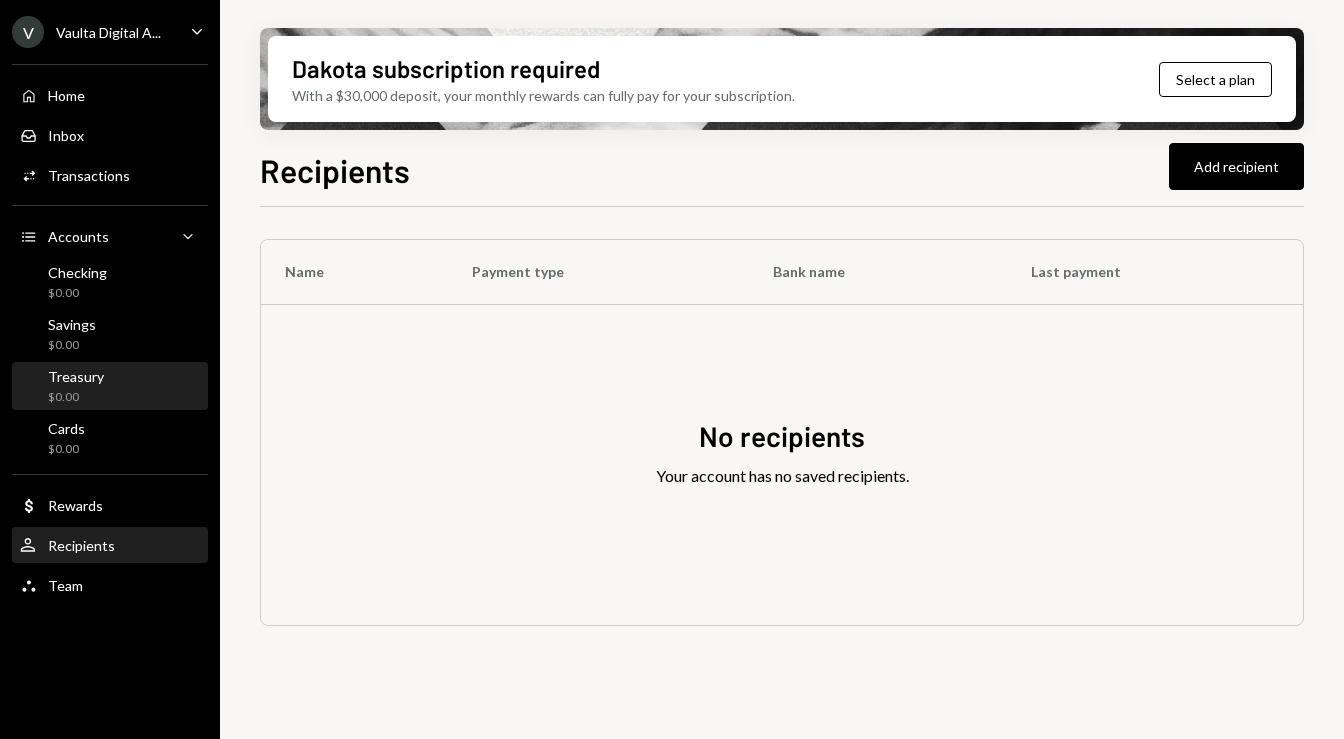 scroll, scrollTop: 0, scrollLeft: 0, axis: both 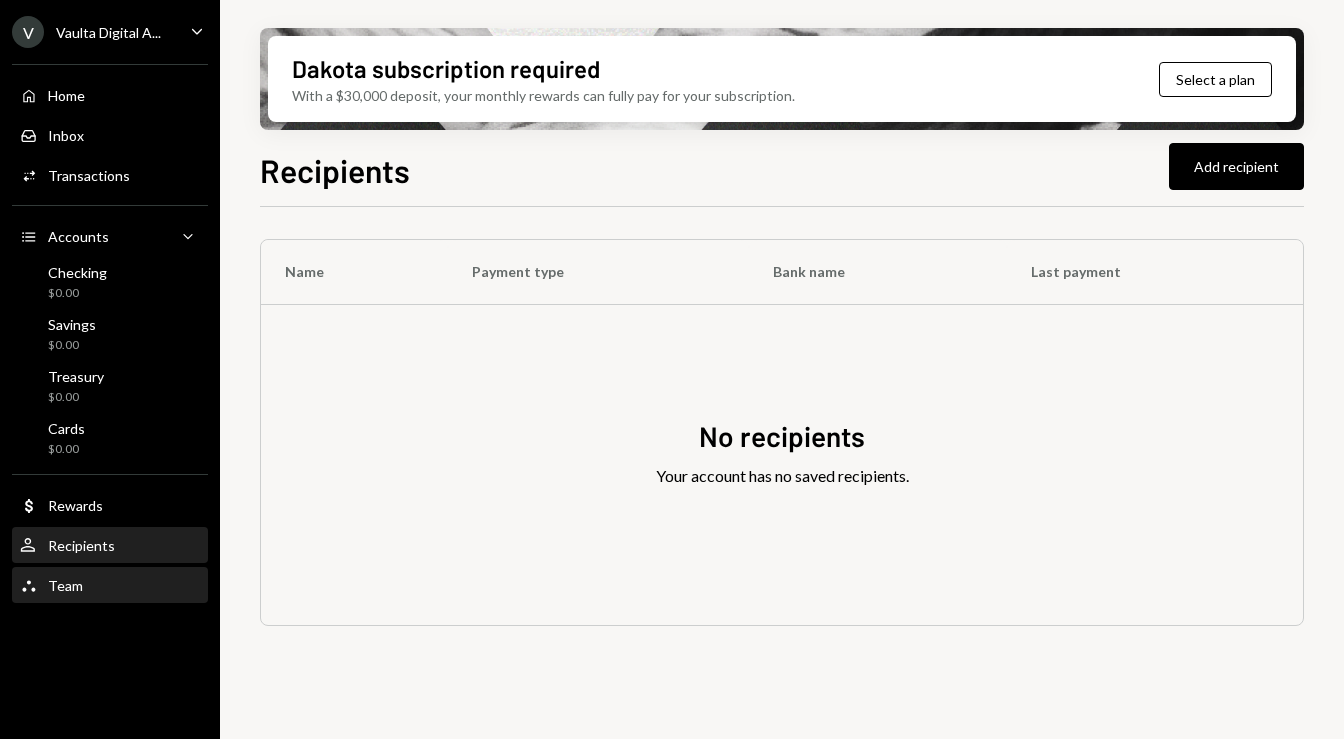 click on "Team Team" at bounding box center (110, 586) 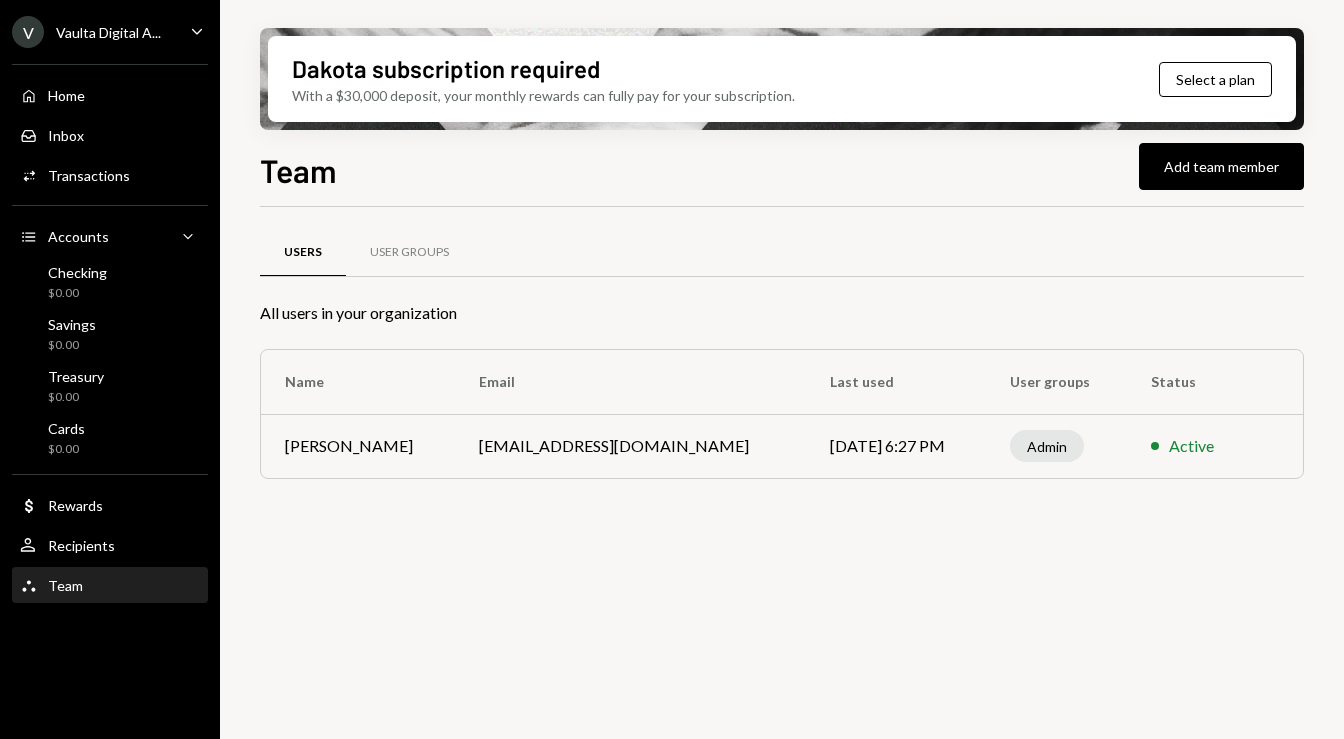 click on "Home Home Inbox Inbox Activities Transactions Accounts Accounts Caret Down Checking $0.00 Savings $0.00 Treasury $0.00 Cards $0.00 Dollar Rewards User Recipients Team Team" at bounding box center (110, 329) 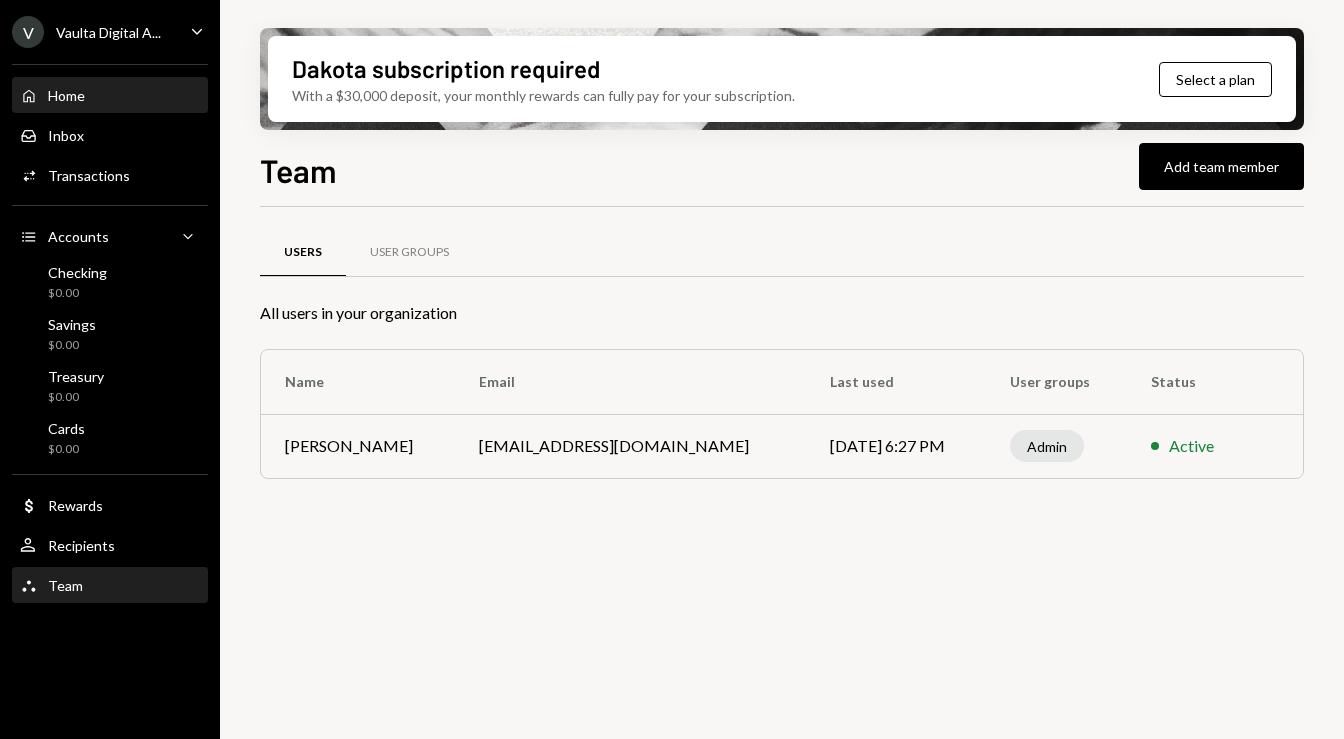 click on "Home Home" at bounding box center [110, 96] 